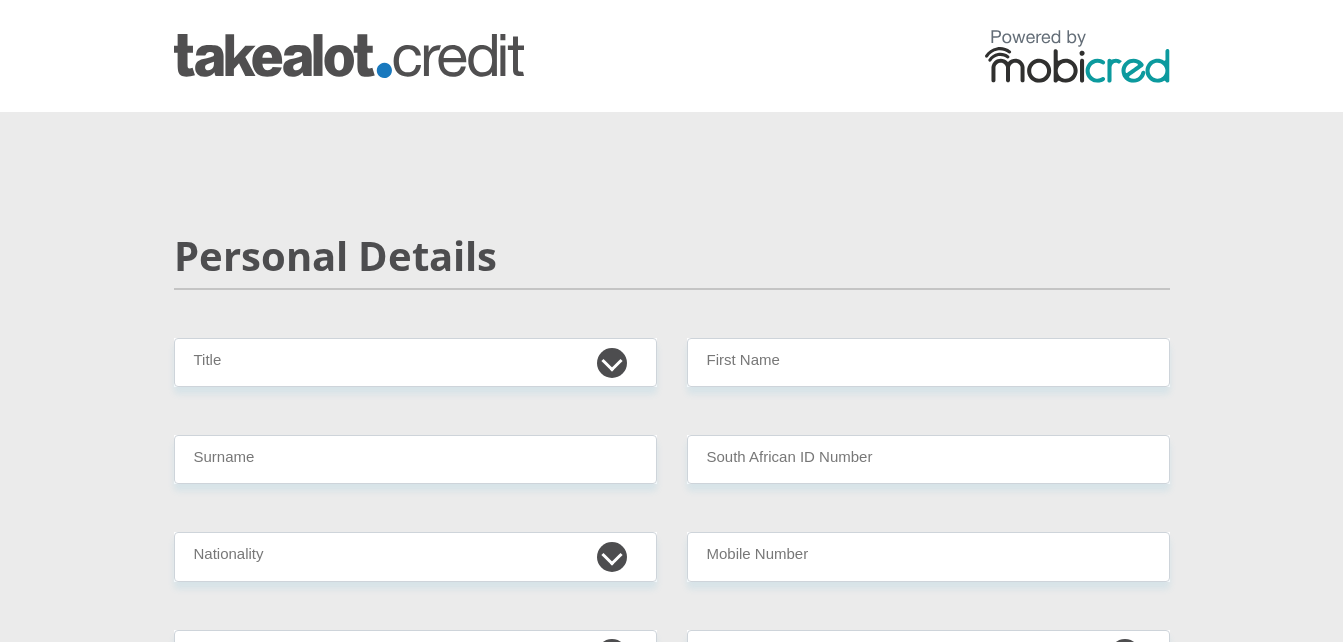 scroll, scrollTop: 0, scrollLeft: 0, axis: both 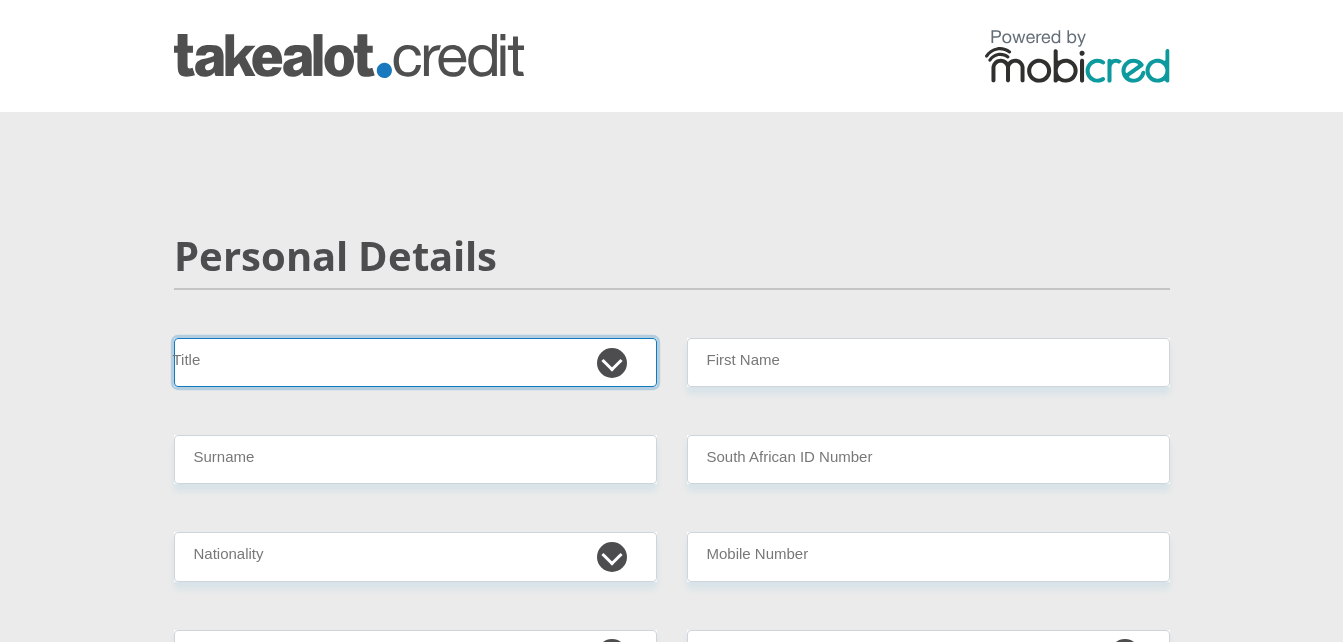 click on "Mr
Ms
Mrs
Dr
Other" at bounding box center [415, 362] 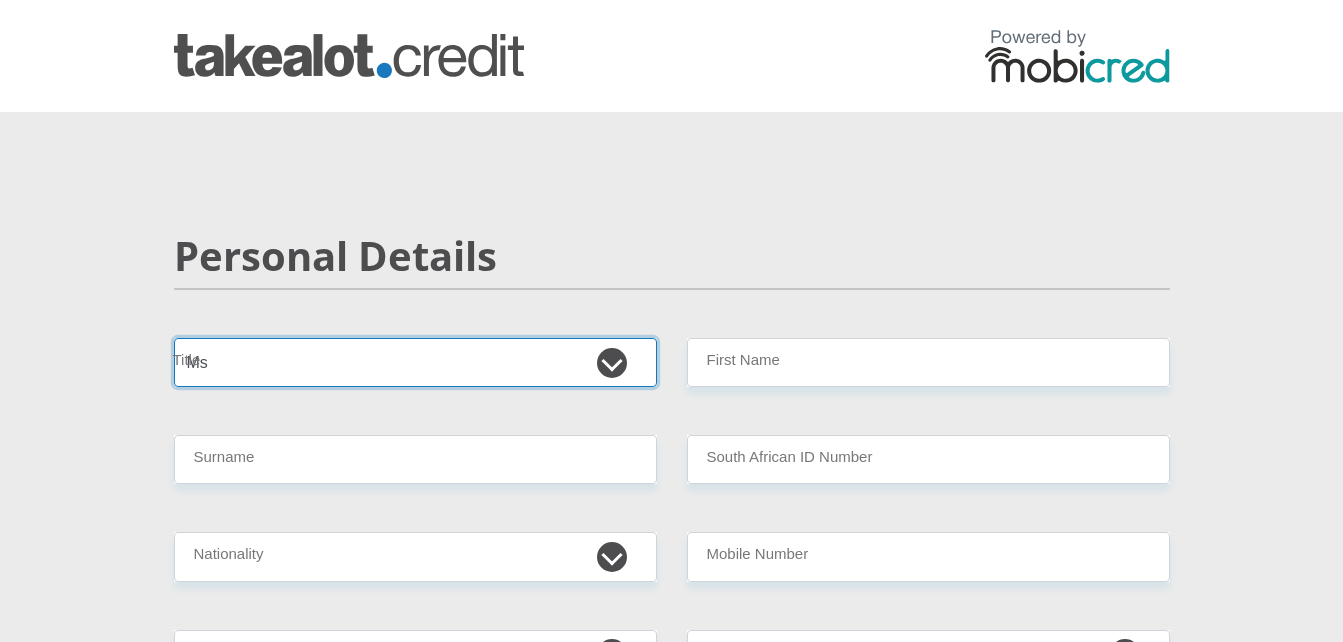 click on "Mr
Ms
Mrs
Dr
Other" at bounding box center [415, 362] 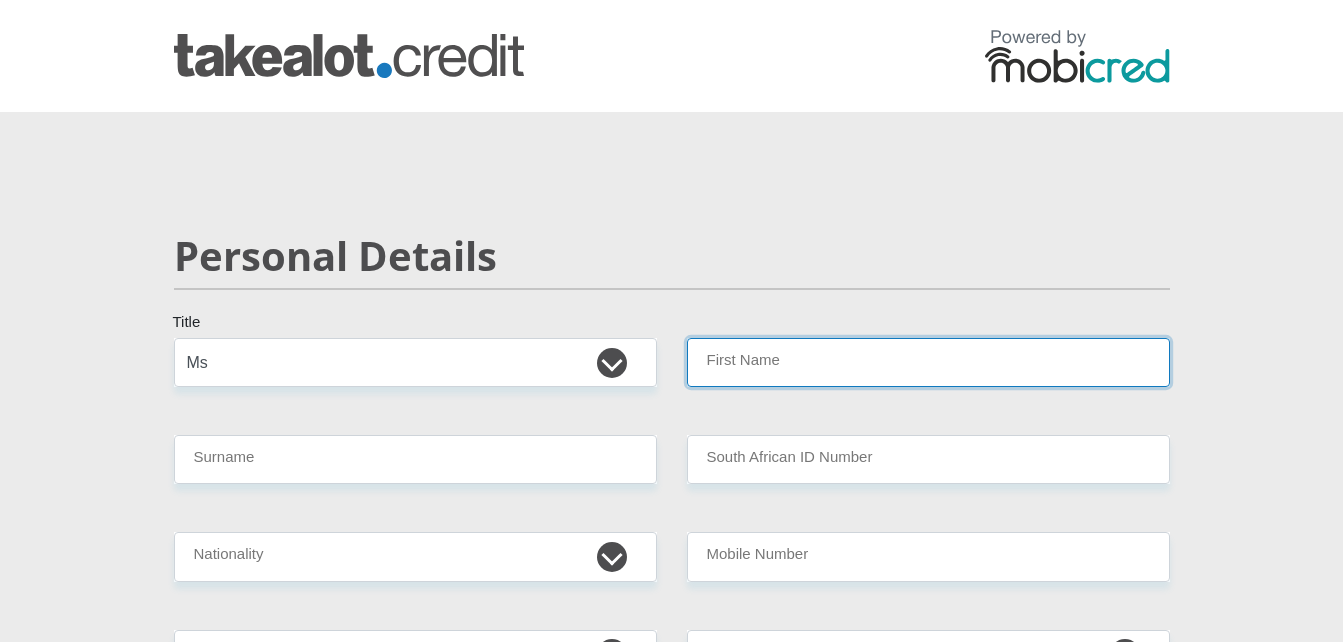 click on "First Name" at bounding box center (928, 362) 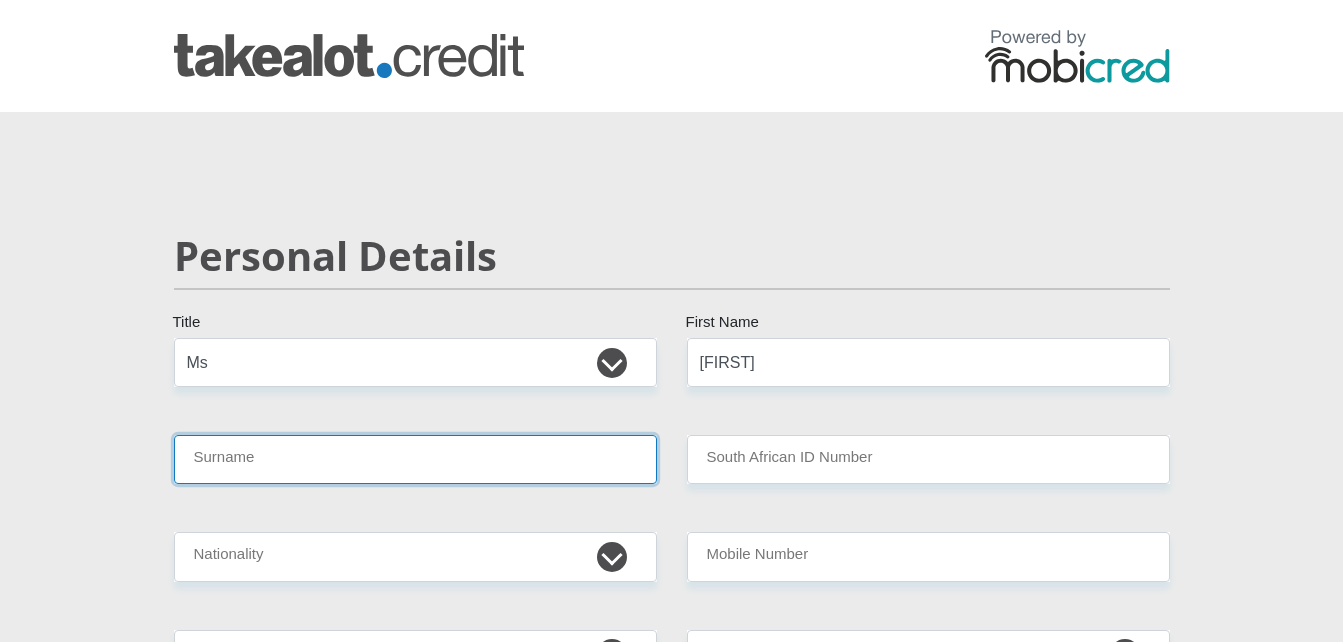 type on "[LAST]" 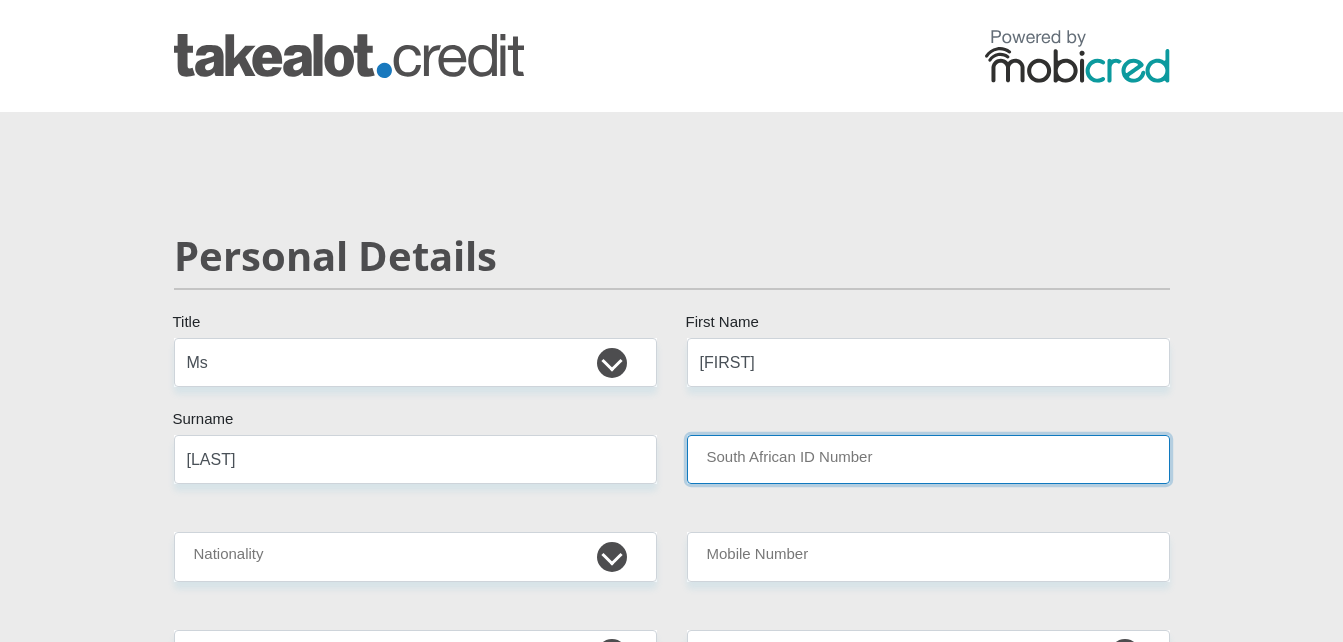 type on "[ID NUMBER]" 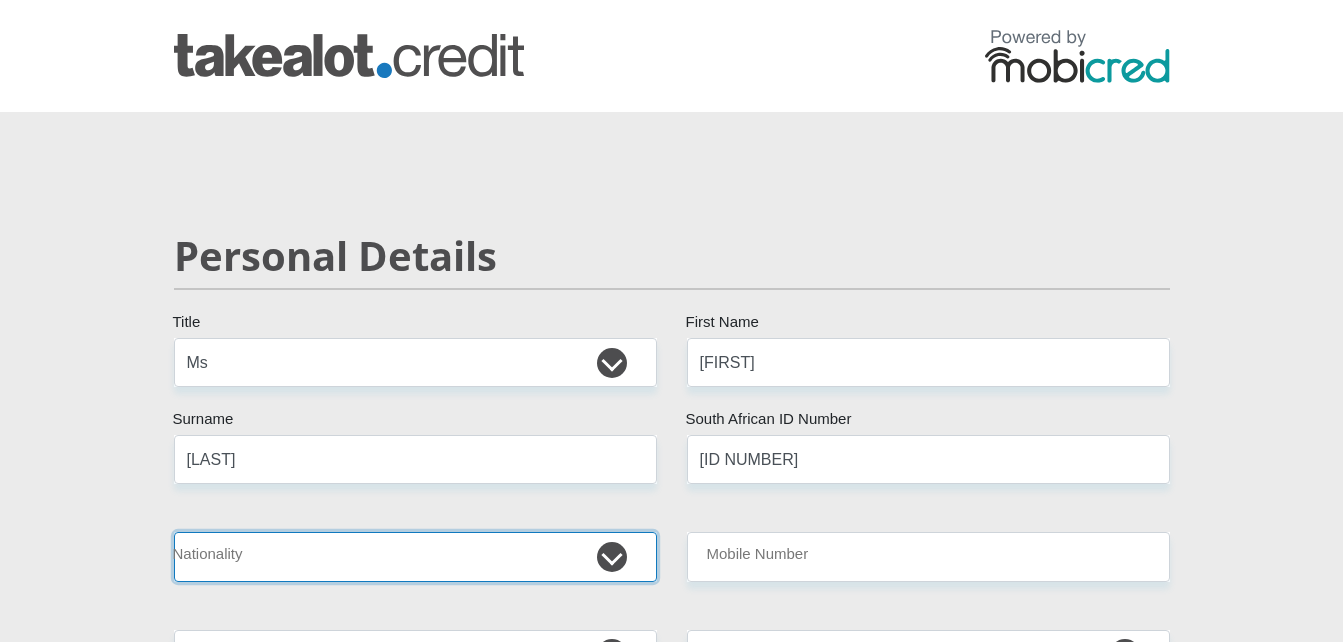 select on "ZAF" 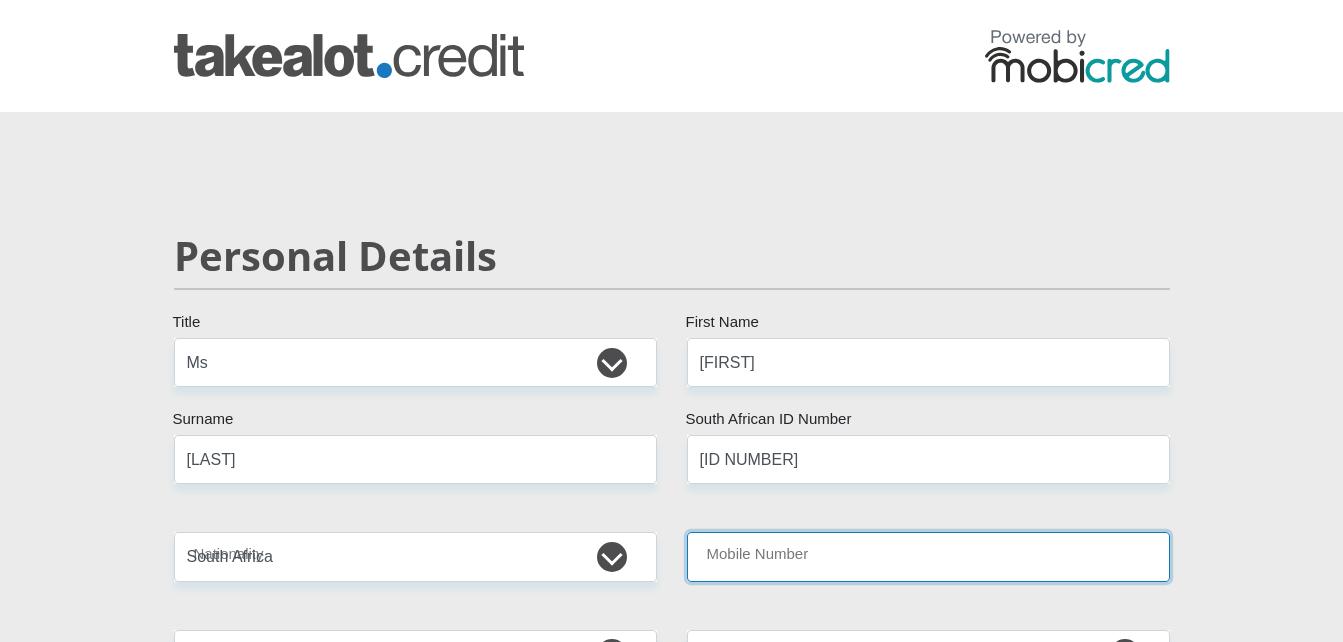 type on "[PHONE]" 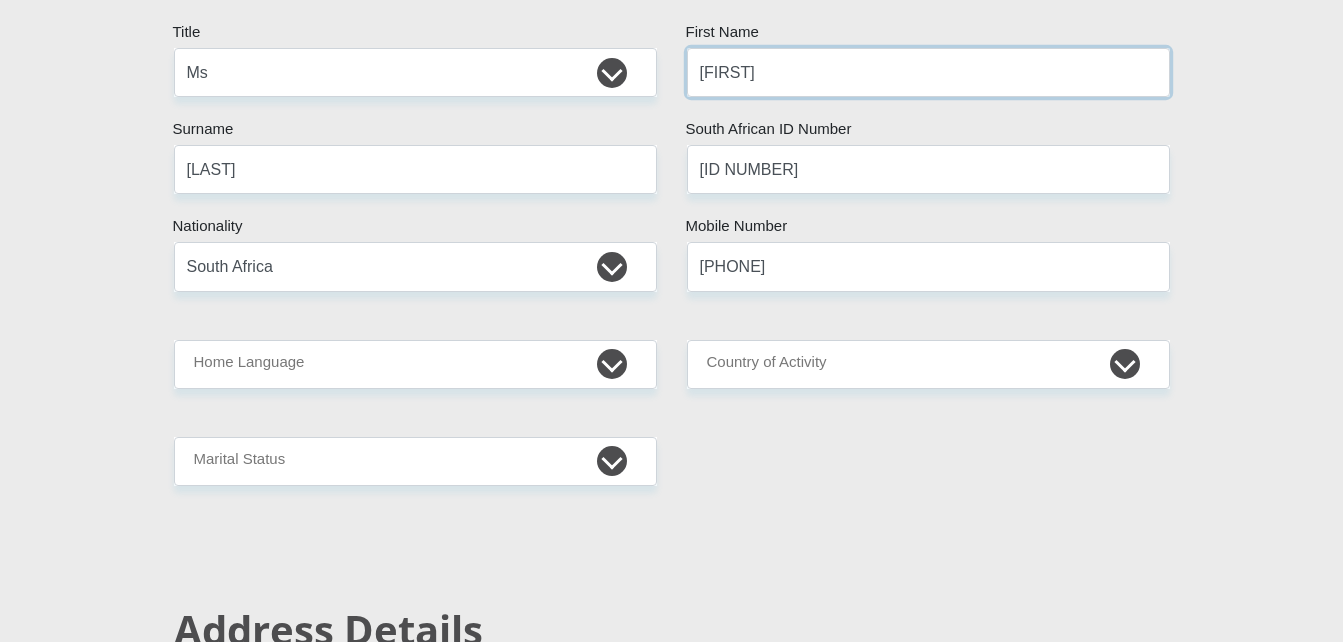 scroll, scrollTop: 300, scrollLeft: 0, axis: vertical 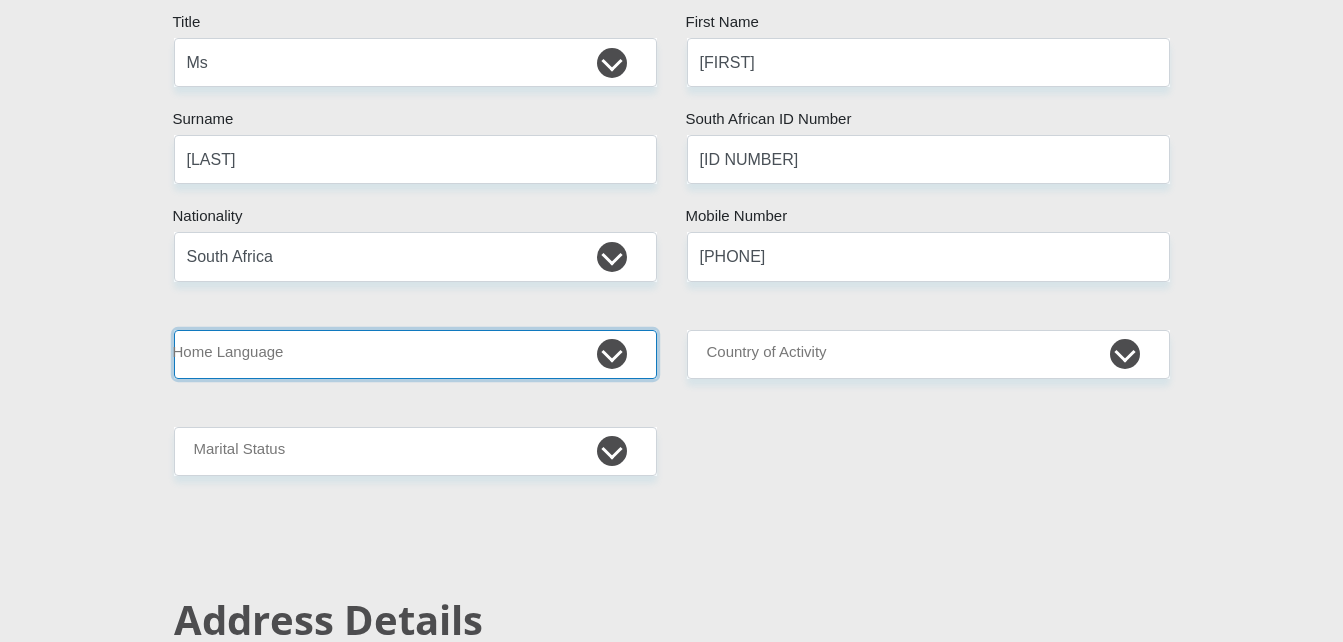 click on "Afrikaans
English
Sepedi
South Ndebele
Southern Sotho
Swati
Tsonga
Tswana
Venda
Xhosa
Zulu
Other" at bounding box center (415, 354) 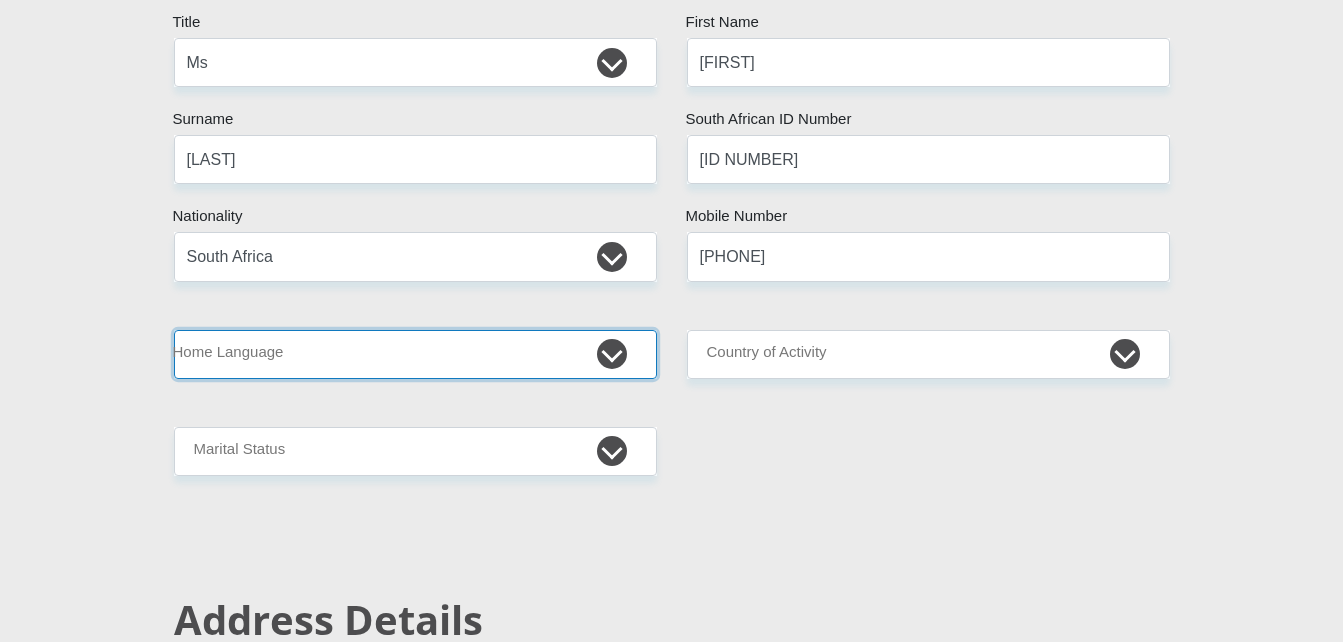 select on "eng" 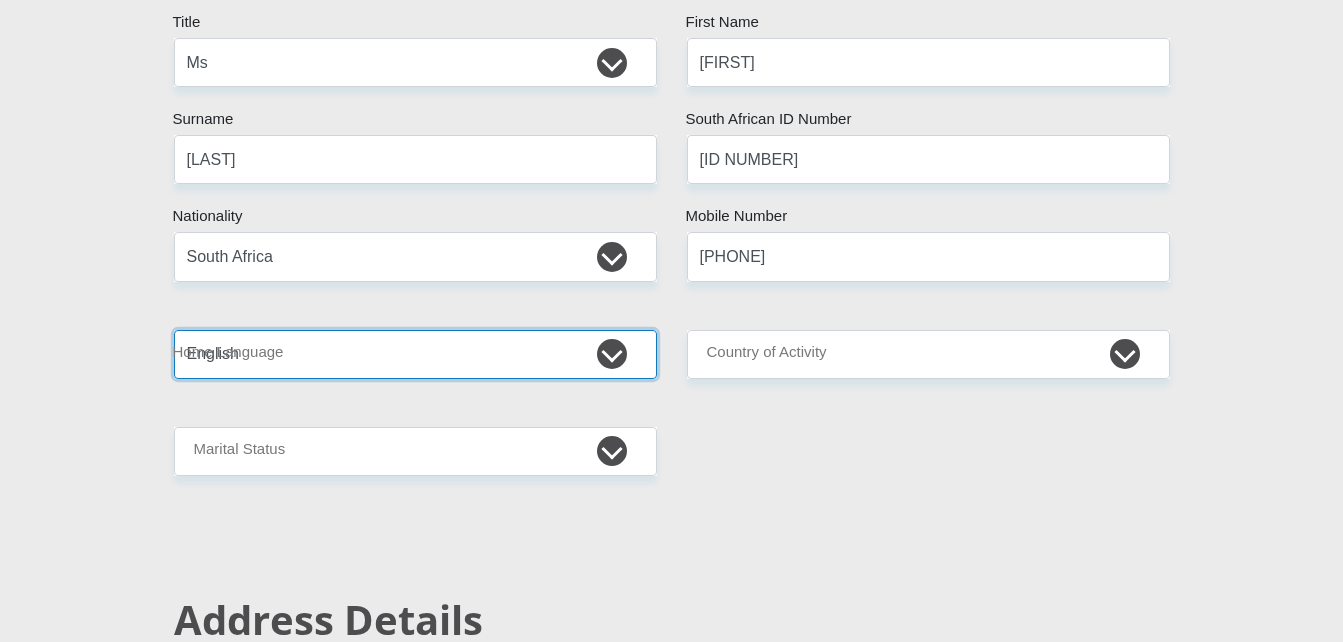click on "Afrikaans
English
Sepedi
South Ndebele
Southern Sotho
Swati
Tsonga
Tswana
Venda
Xhosa
Zulu
Other" at bounding box center [415, 354] 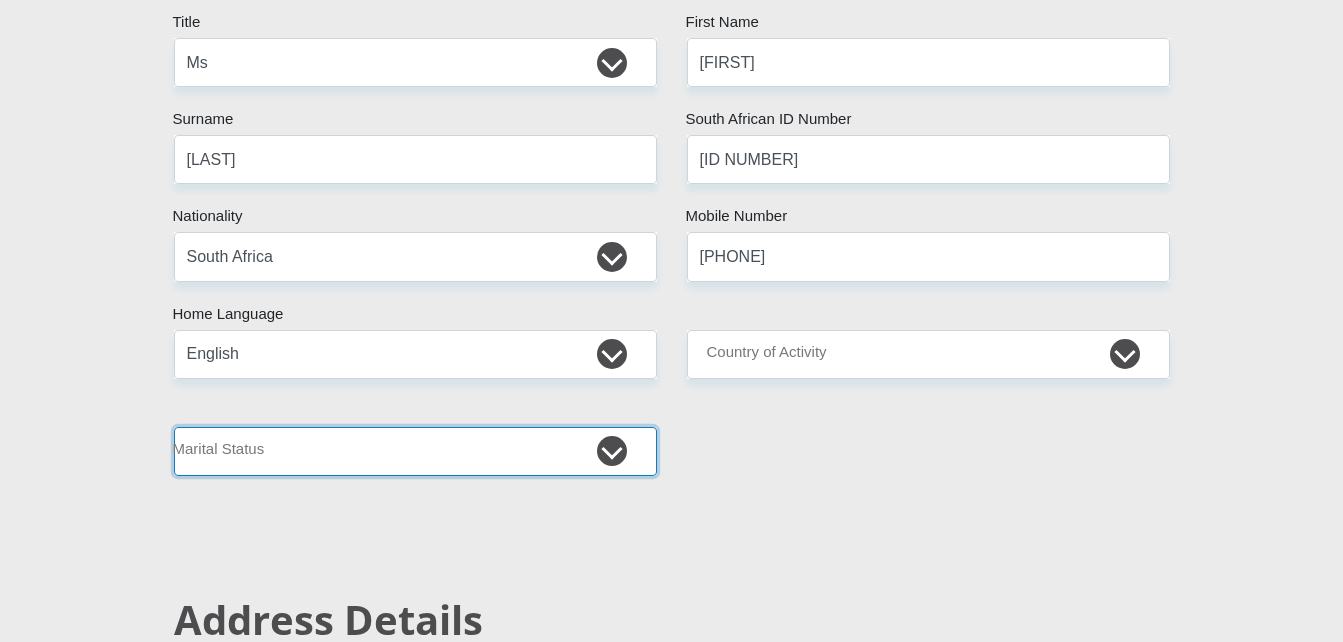 click on "Married ANC
Single
Divorced
Widowed
Married COP or Customary Law" at bounding box center (415, 451) 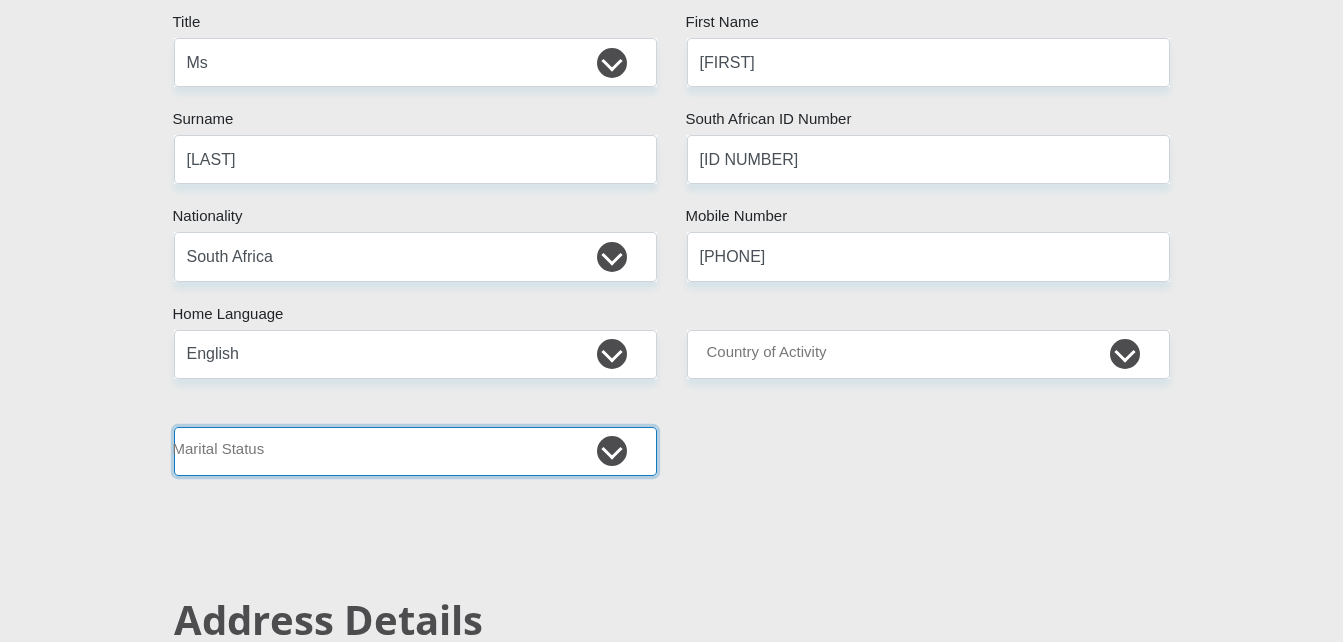 select on "2" 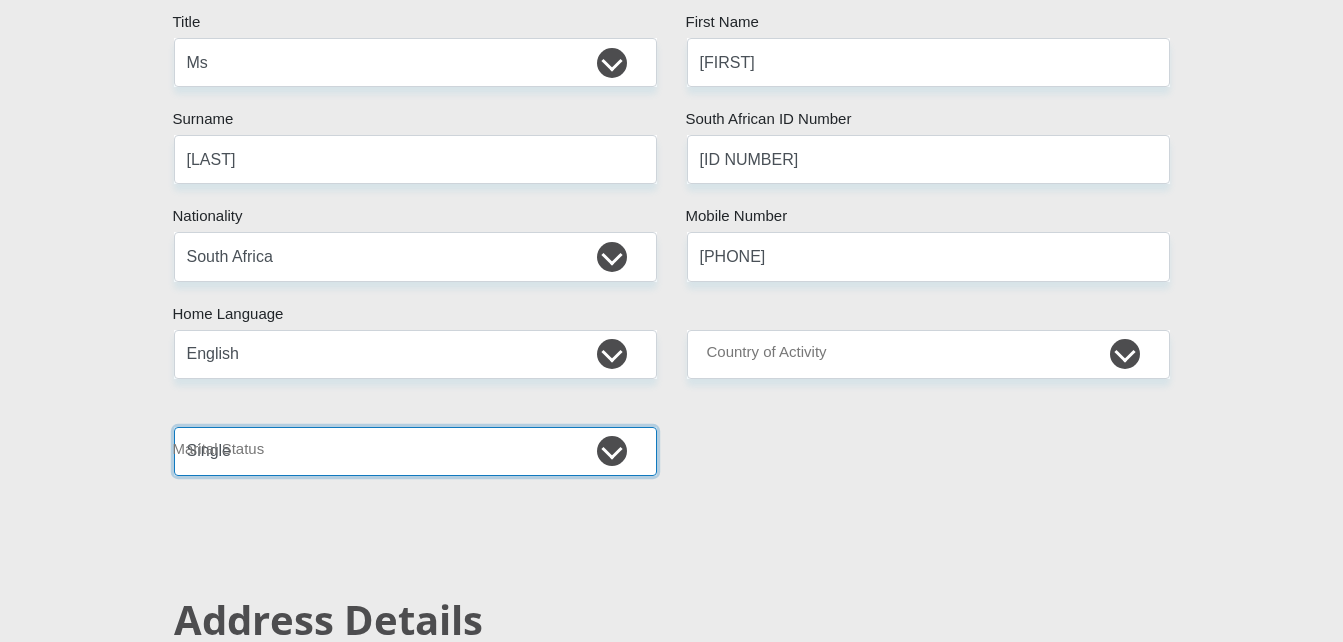 click on "Married ANC
Single
Divorced
Widowed
Married COP or Customary Law" at bounding box center [415, 451] 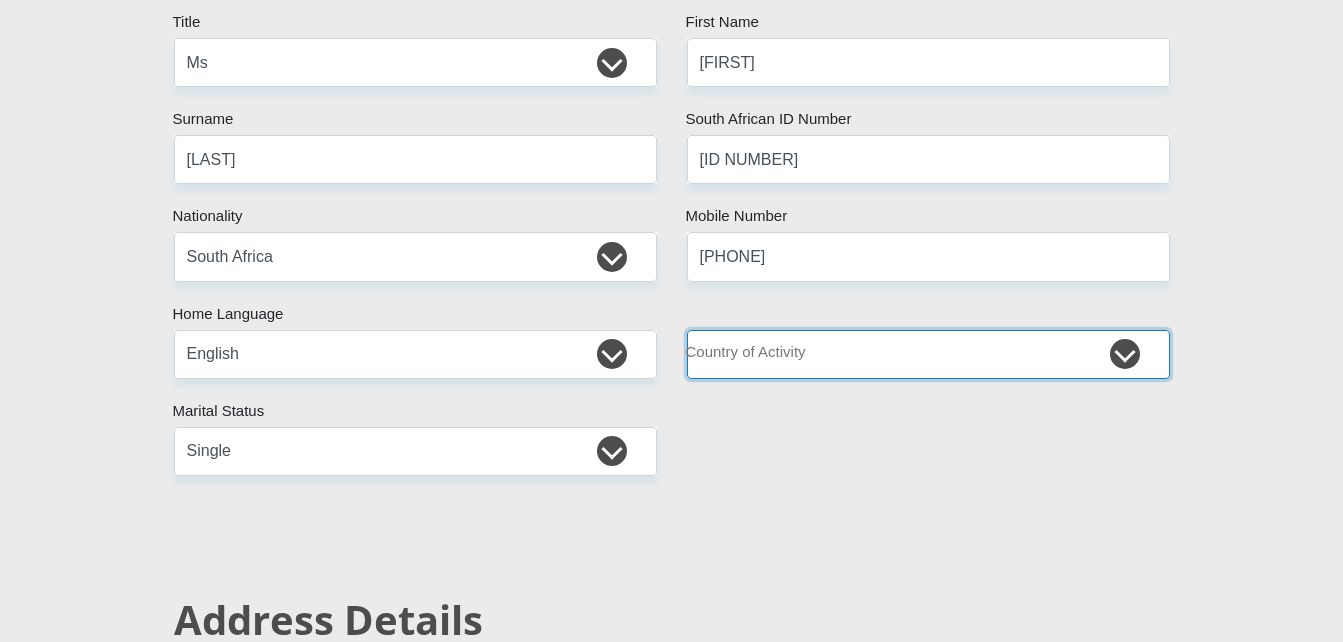 click on "South Africa
Afghanistan
Aland Islands
Albania
Algeria
America Samoa
American Virgin Islands
Andorra
Angola
Anguilla
Antarctica
Antigua and Barbuda
Argentina
Armenia
Aruba
Ascension Island
Australia
Austria
Azerbaijan
Chad" at bounding box center [928, 354] 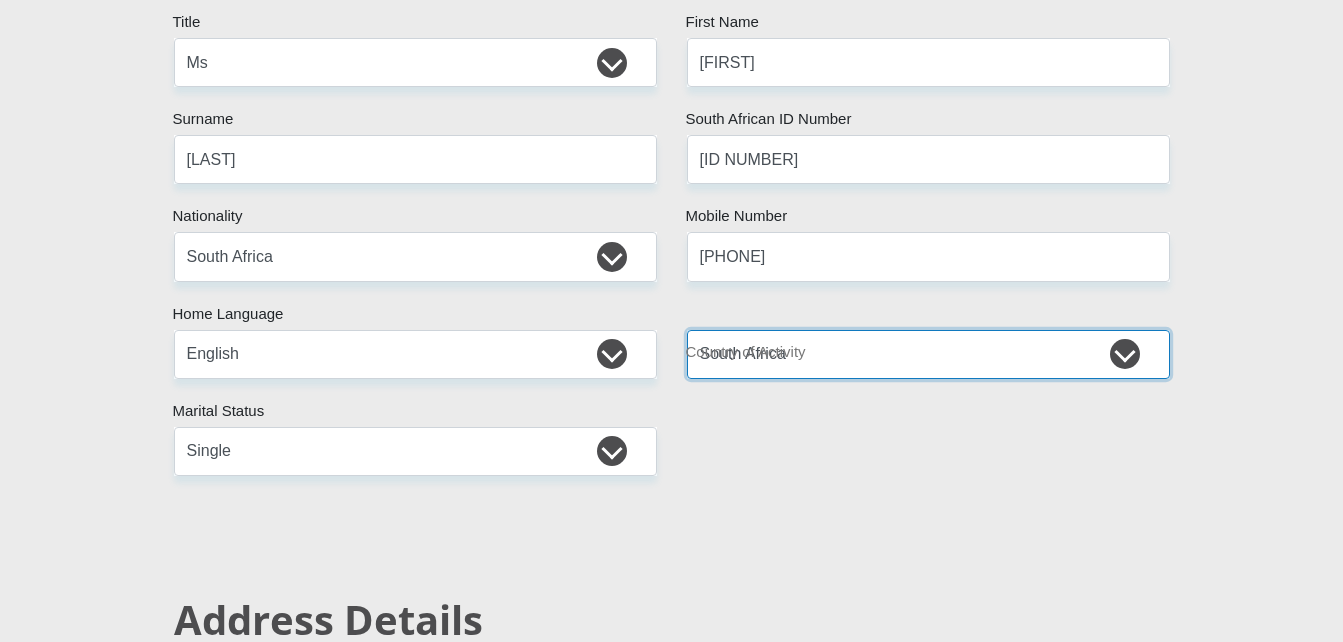 click on "South Africa
Afghanistan
Aland Islands
Albania
Algeria
America Samoa
American Virgin Islands
Andorra
Angola
Anguilla
Antarctica
Antigua and Barbuda
Argentina
Armenia
Aruba
Ascension Island
Australia
Austria
Azerbaijan
Chad" at bounding box center (928, 354) 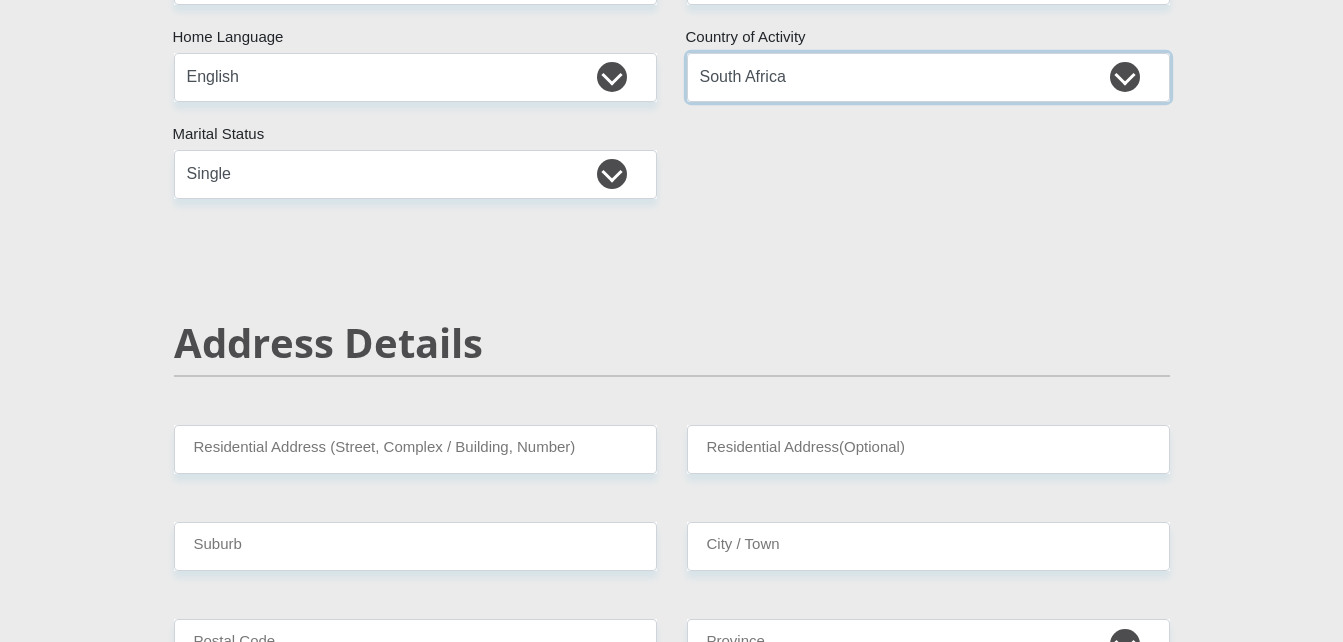 scroll, scrollTop: 600, scrollLeft: 0, axis: vertical 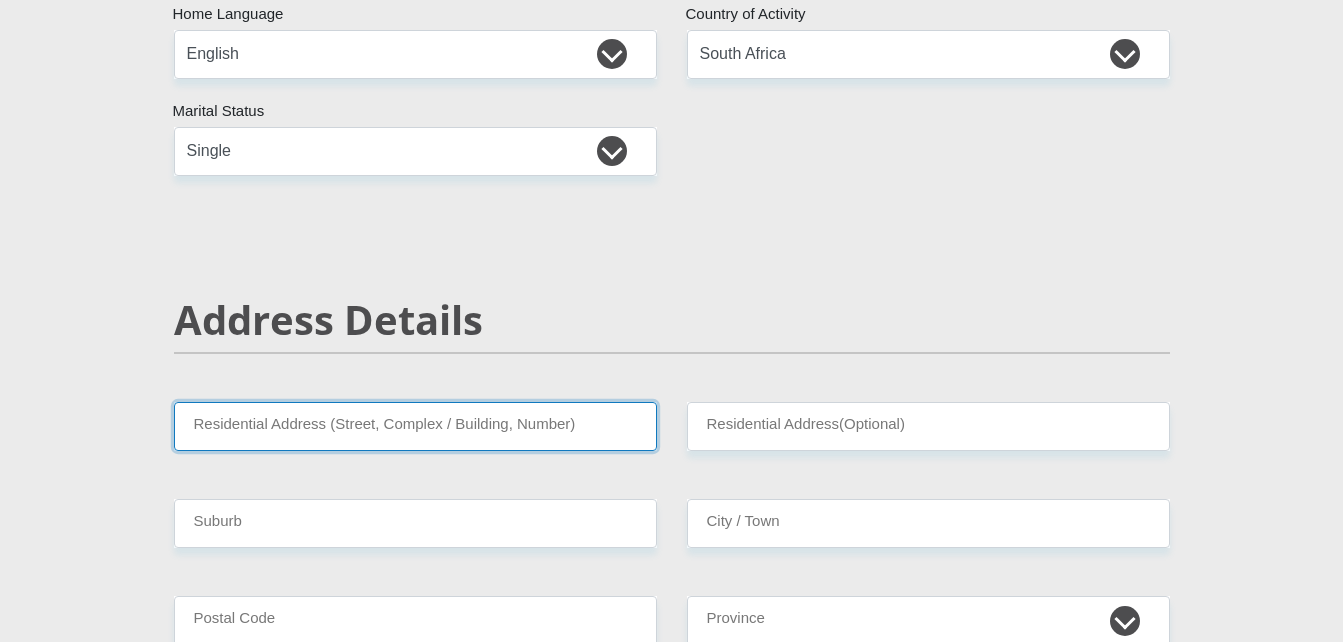 click on "Residential Address (Street, Complex / Building, Number)" at bounding box center (415, 426) 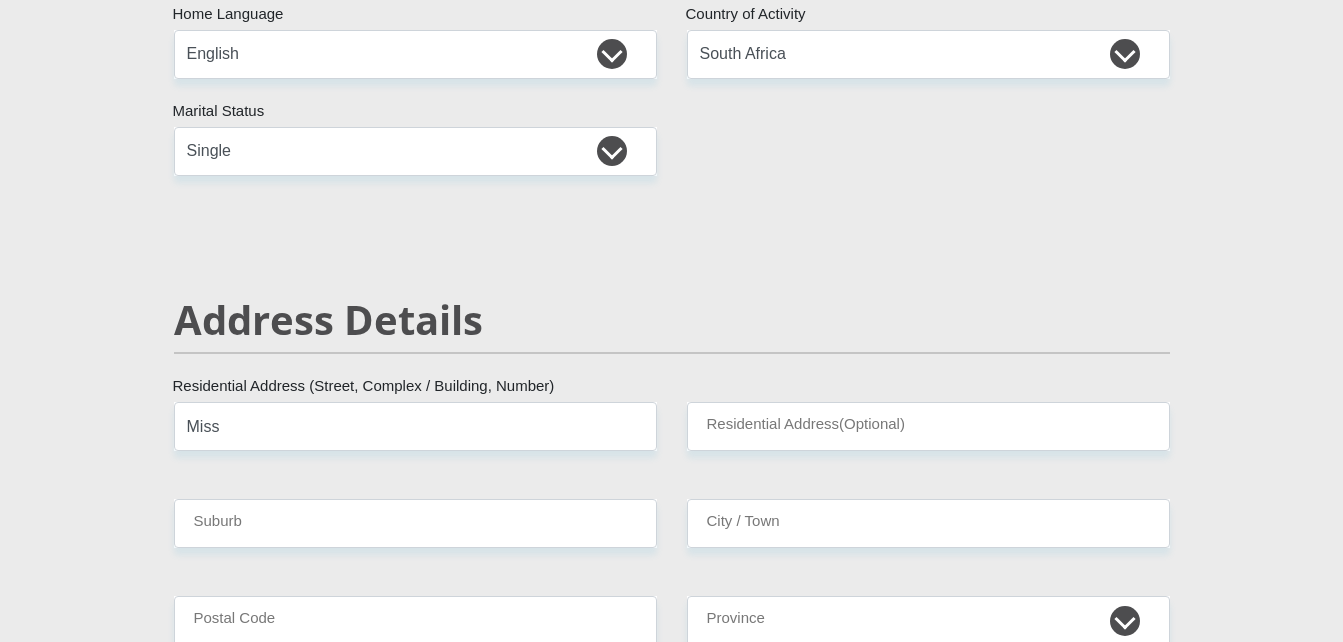type on "[FIRST]@[DOMAIN]" 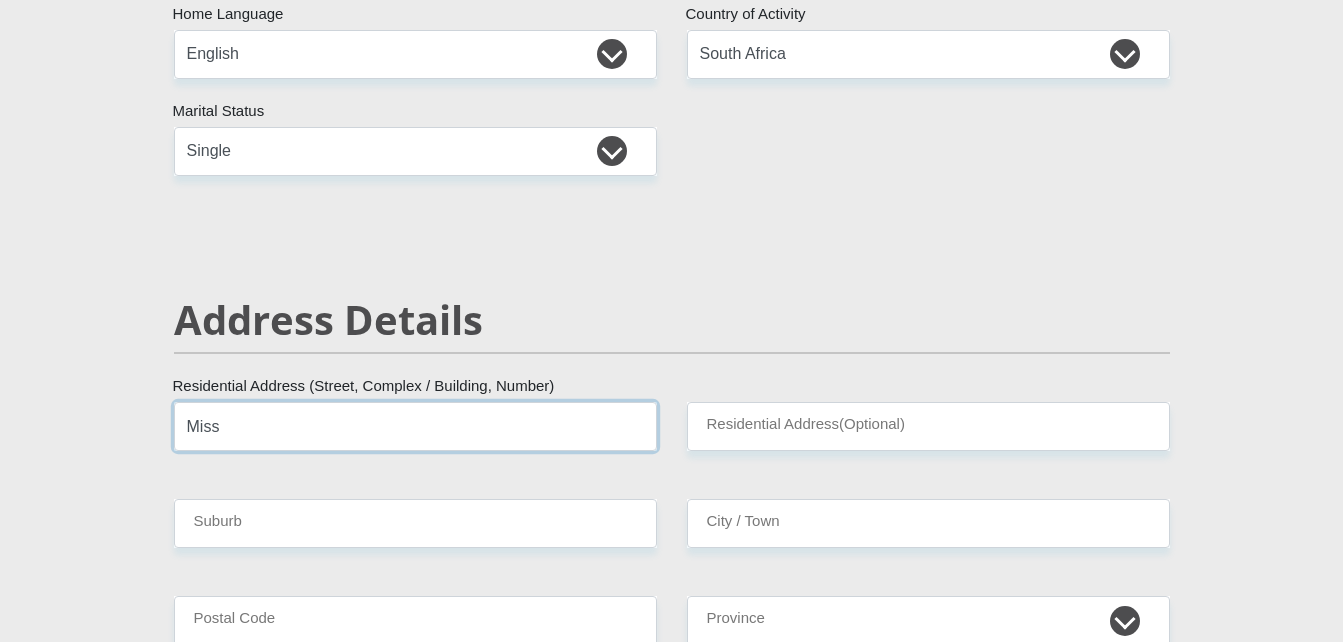 click on "Miss" at bounding box center [415, 426] 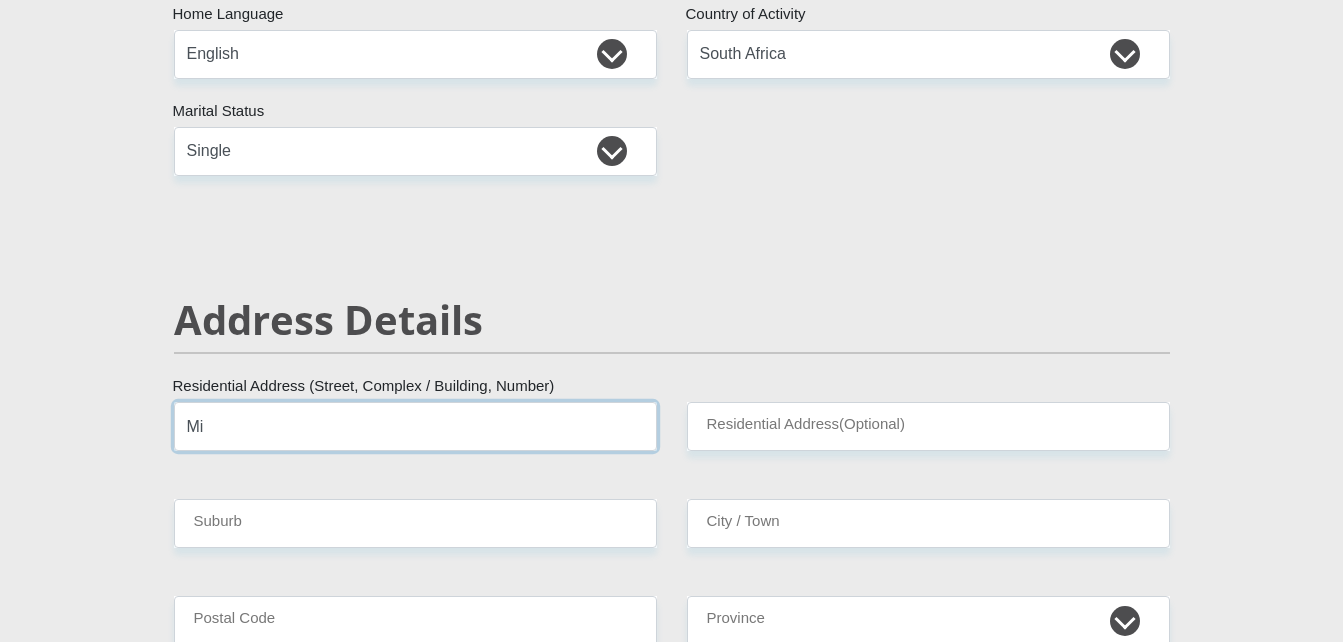 type on "M" 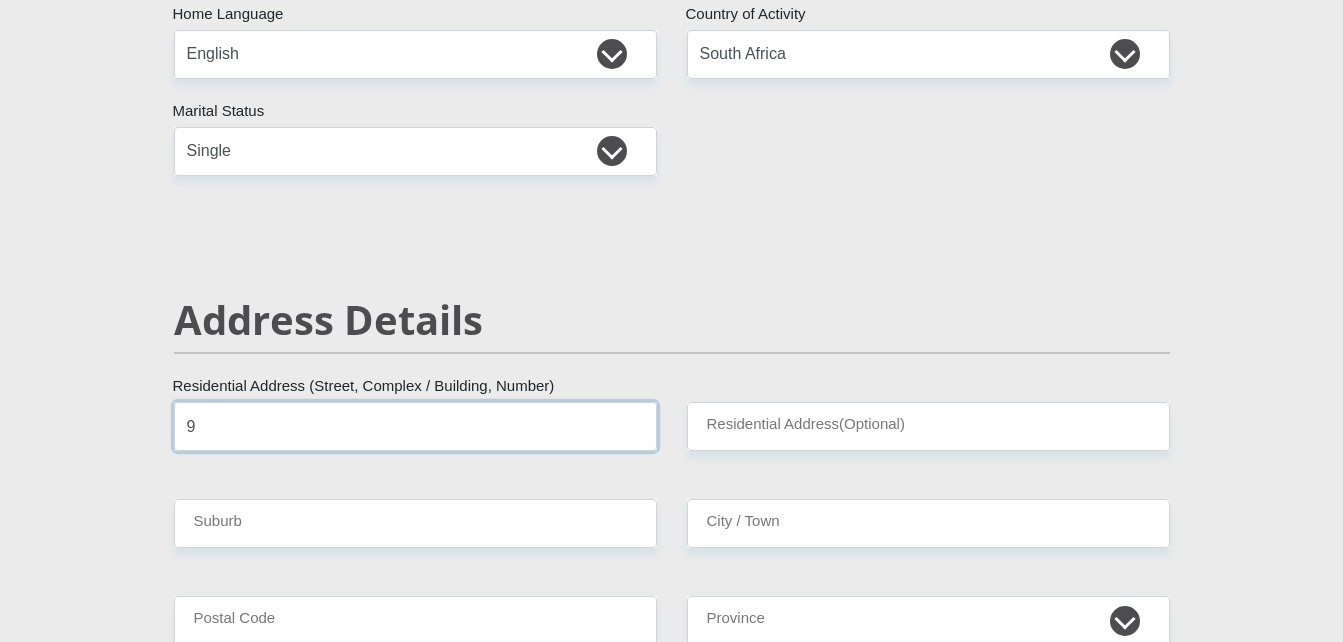 type on "[NUMBER] [STREET]" 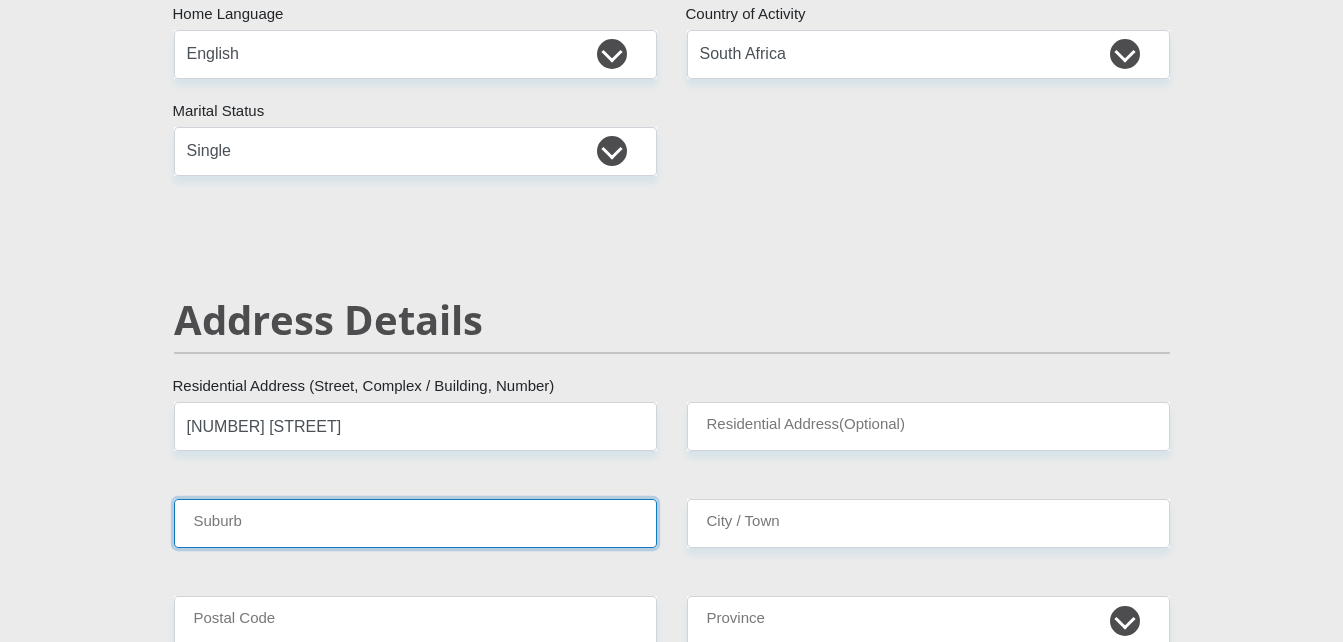 click on "Suburb" at bounding box center [415, 523] 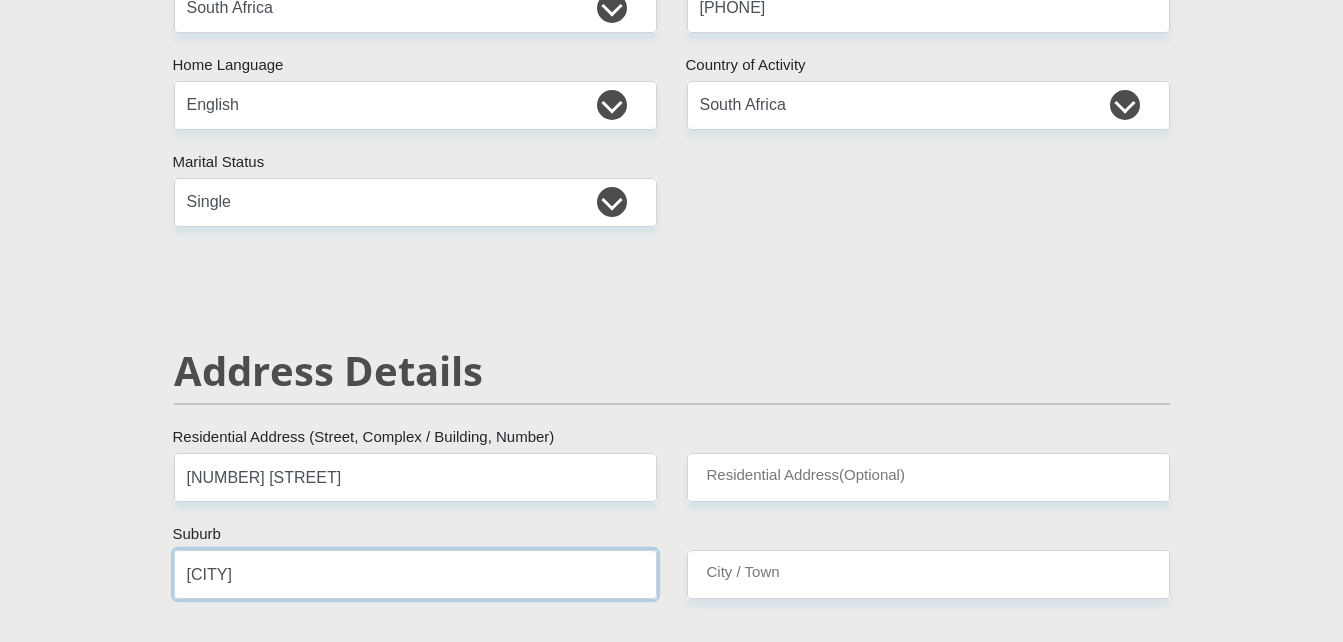 scroll, scrollTop: 500, scrollLeft: 0, axis: vertical 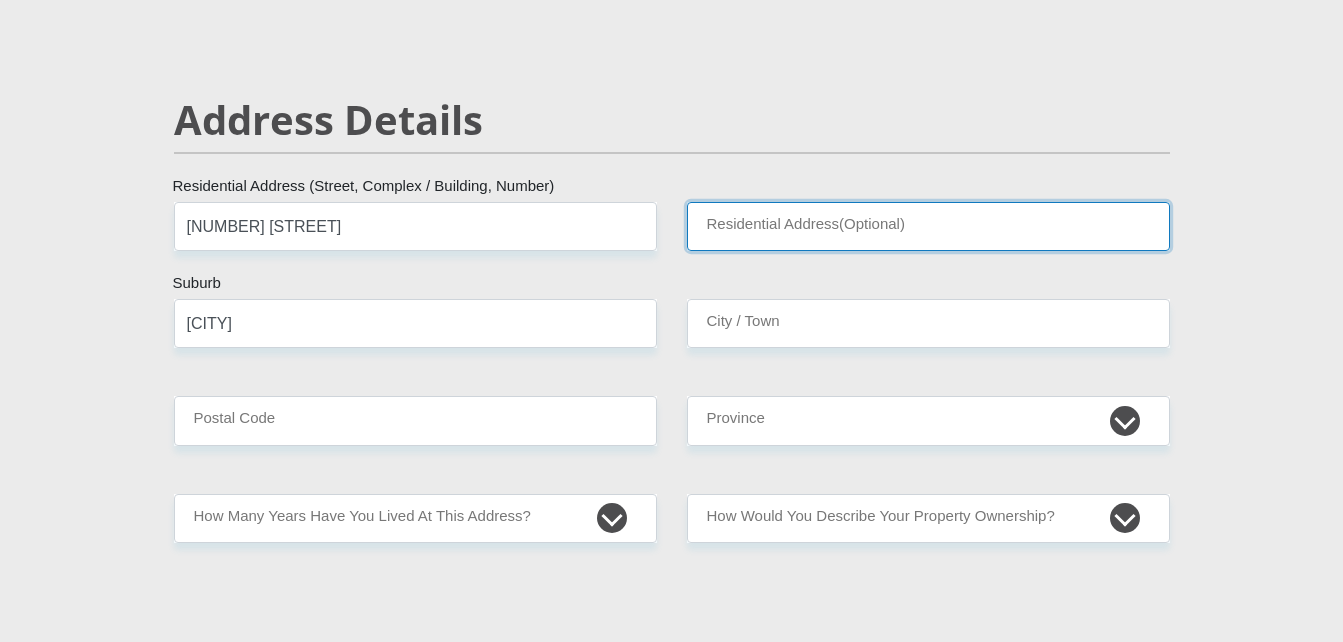 click on "Residential Address(Optional)" at bounding box center [928, 226] 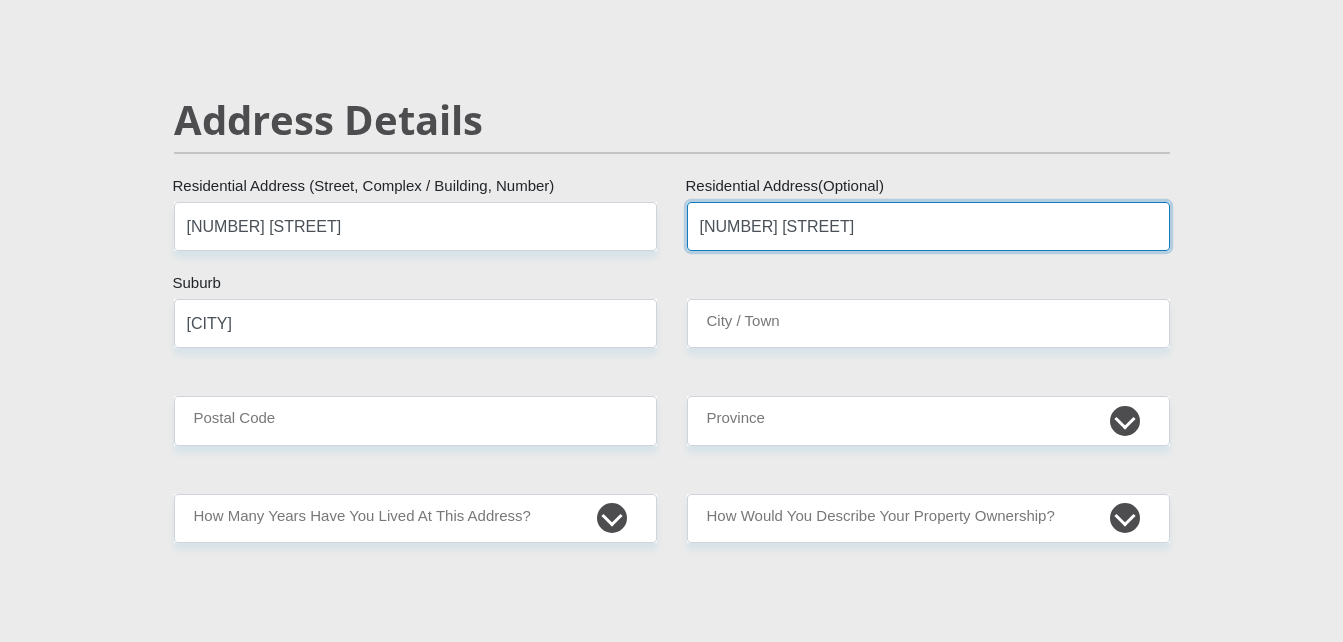 type on "[NUMBER] [STREET]" 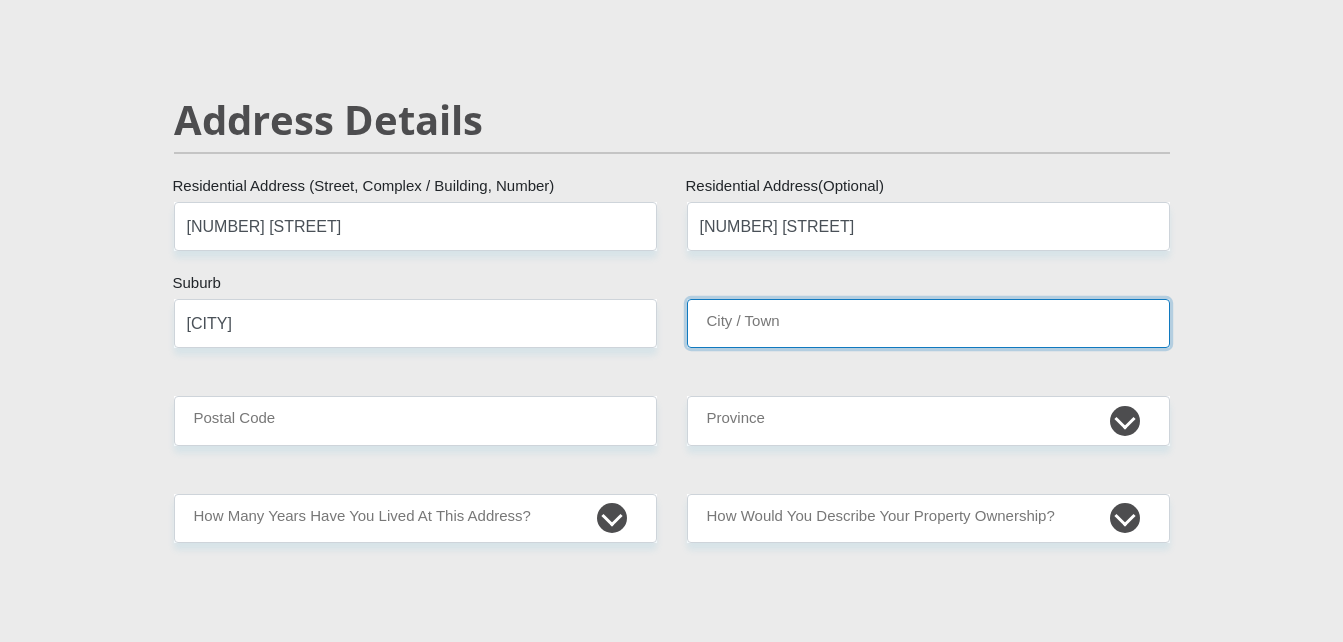 click on "City / Town" at bounding box center (928, 323) 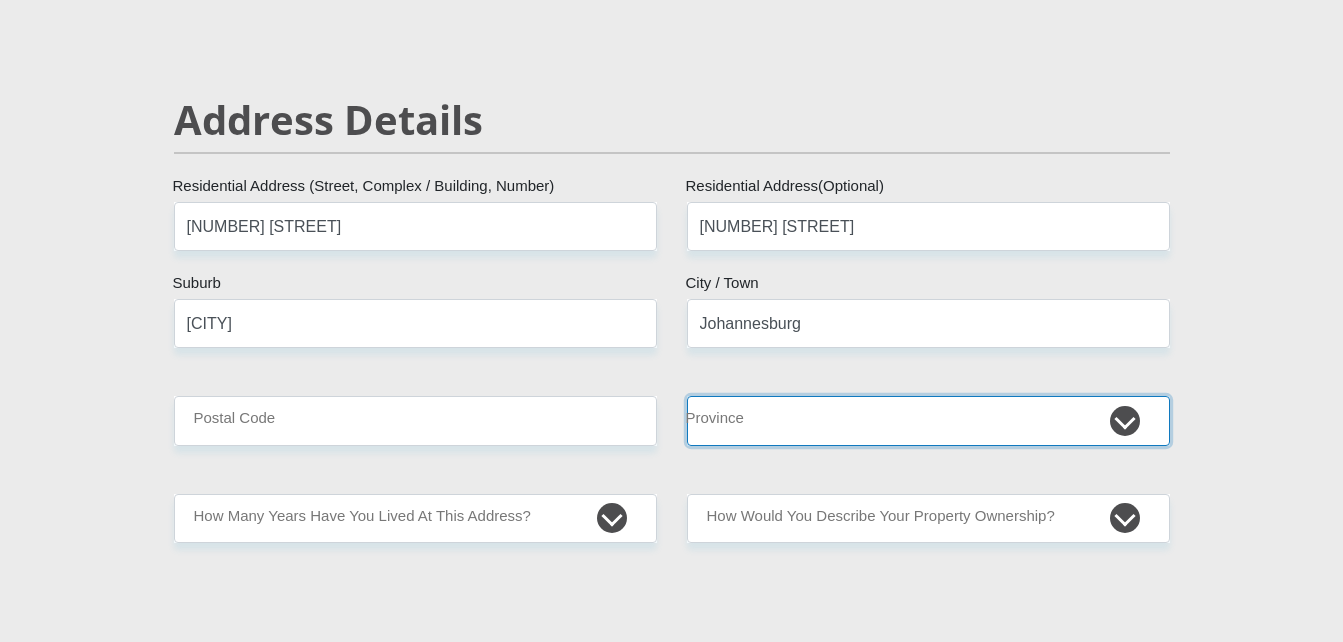 click on "Eastern Cape
Free State
Gauteng
KwaZulu-Natal
Limpopo
Mpumalanga
Northern Cape
North West
Western Cape" at bounding box center [928, 420] 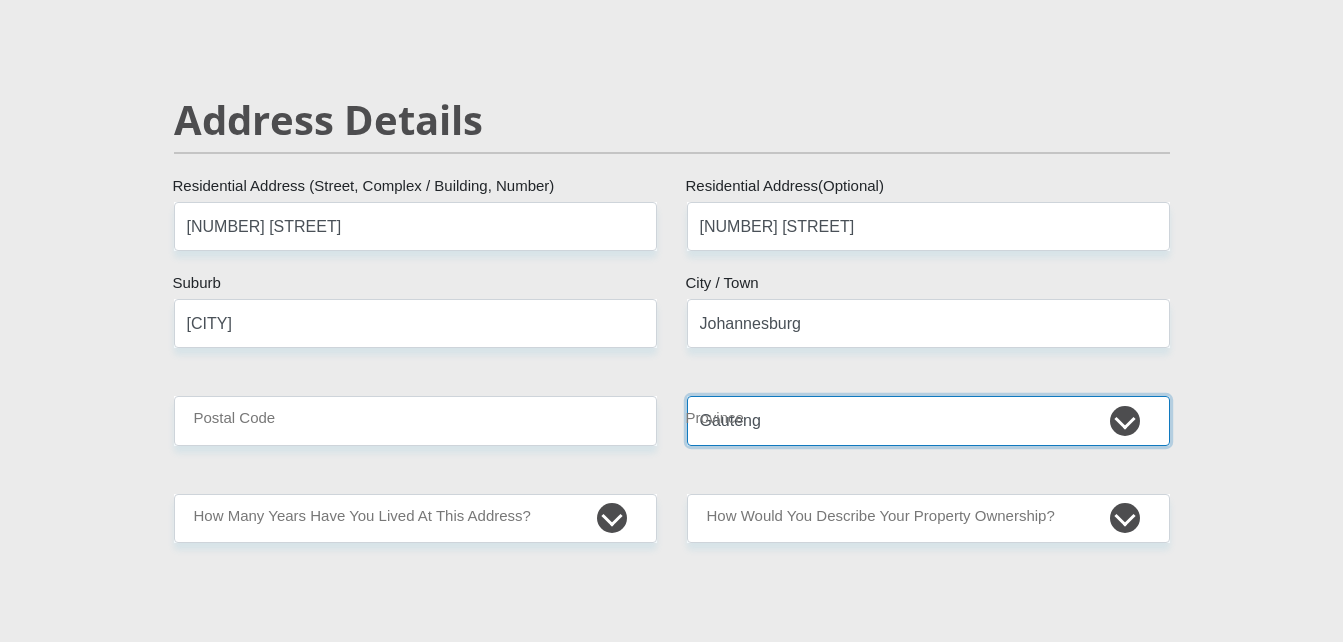 click on "Eastern Cape
Free State
Gauteng
KwaZulu-Natal
Limpopo
Mpumalanga
Northern Cape
North West
Western Cape" at bounding box center [928, 420] 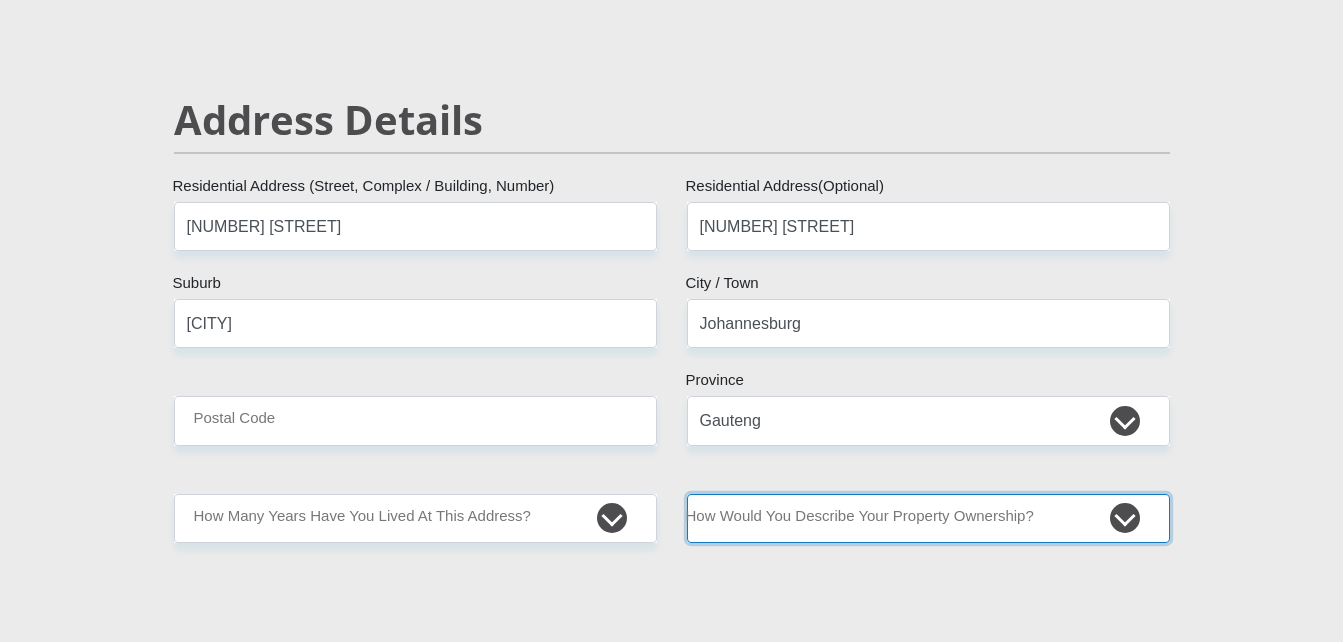 click on "Owned
Rented
Family Owned
Company Dwelling" at bounding box center (928, 518) 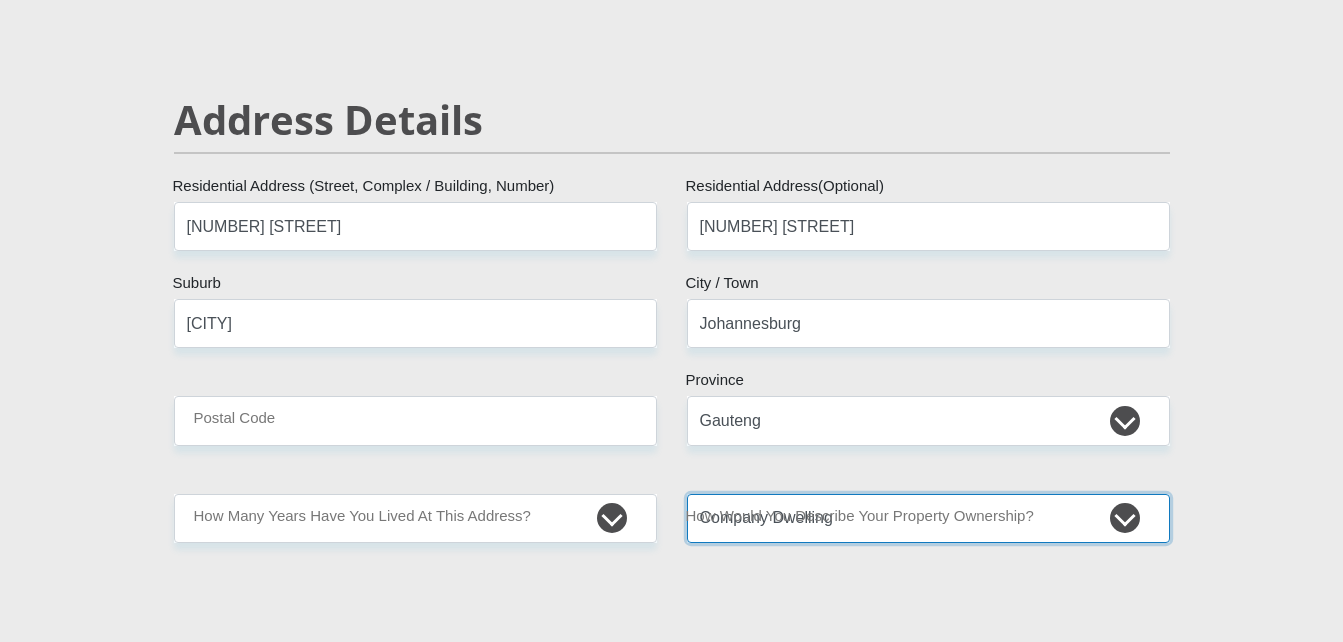 click on "Owned
Rented
Family Owned
Company Dwelling" at bounding box center (928, 518) 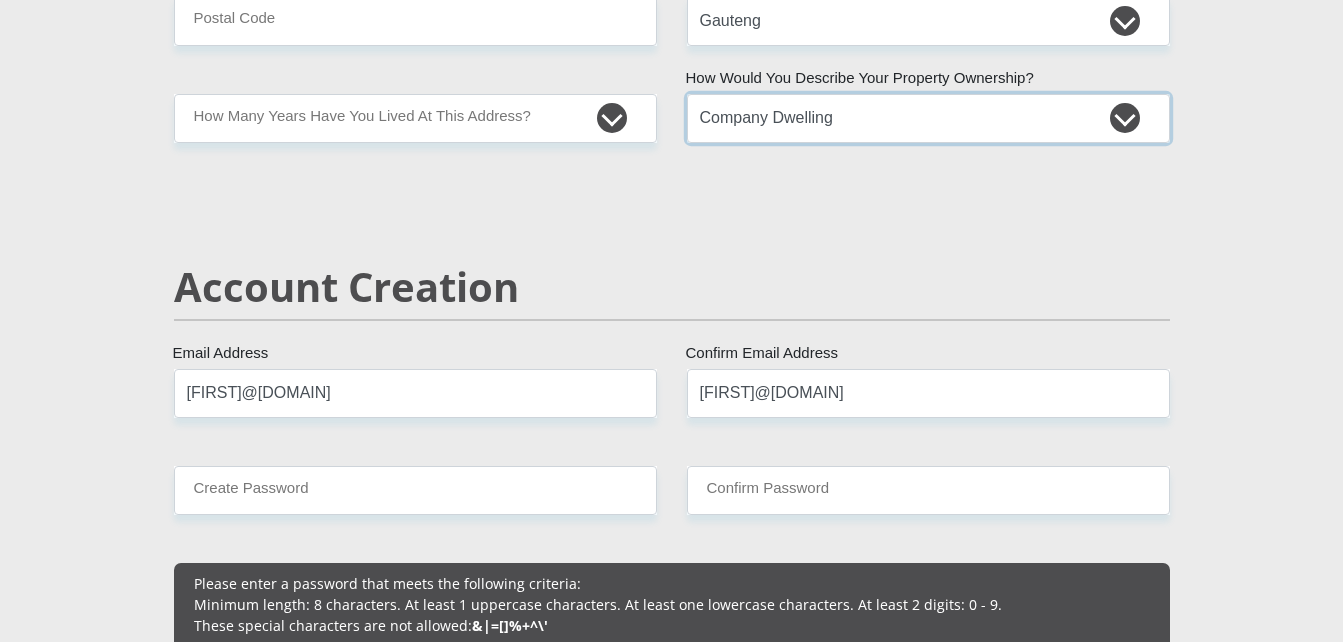 scroll, scrollTop: 1100, scrollLeft: 0, axis: vertical 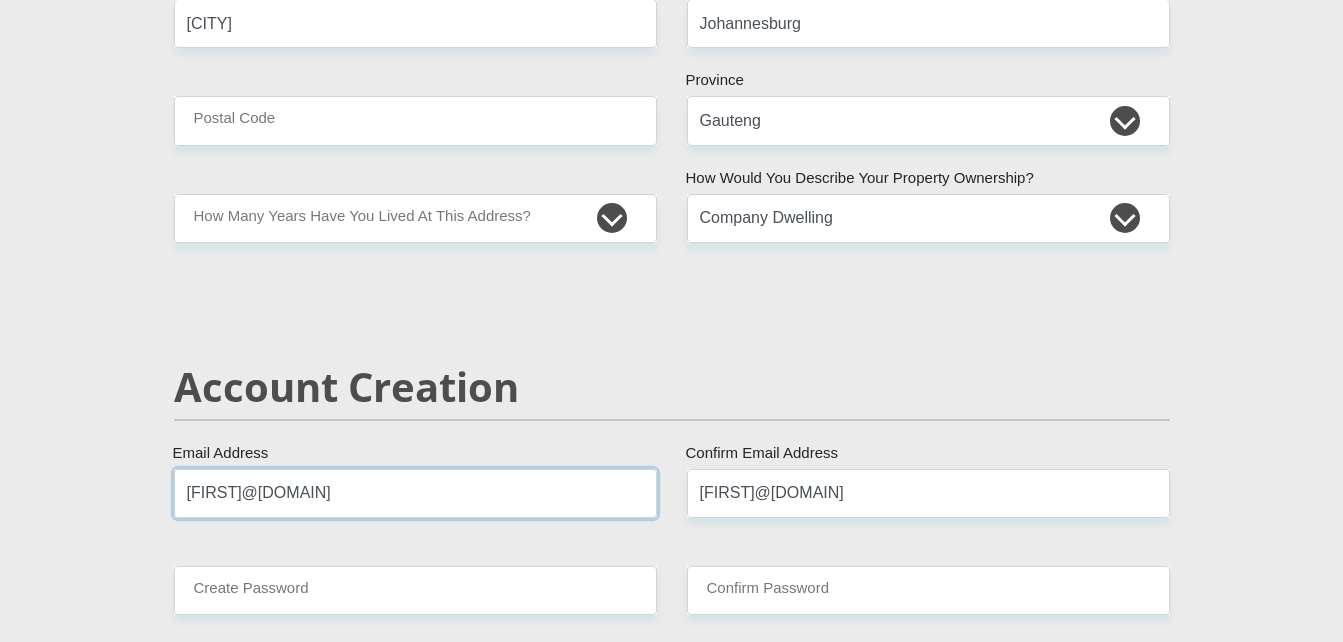 click on "[FIRST]@[DOMAIN]" at bounding box center [415, 493] 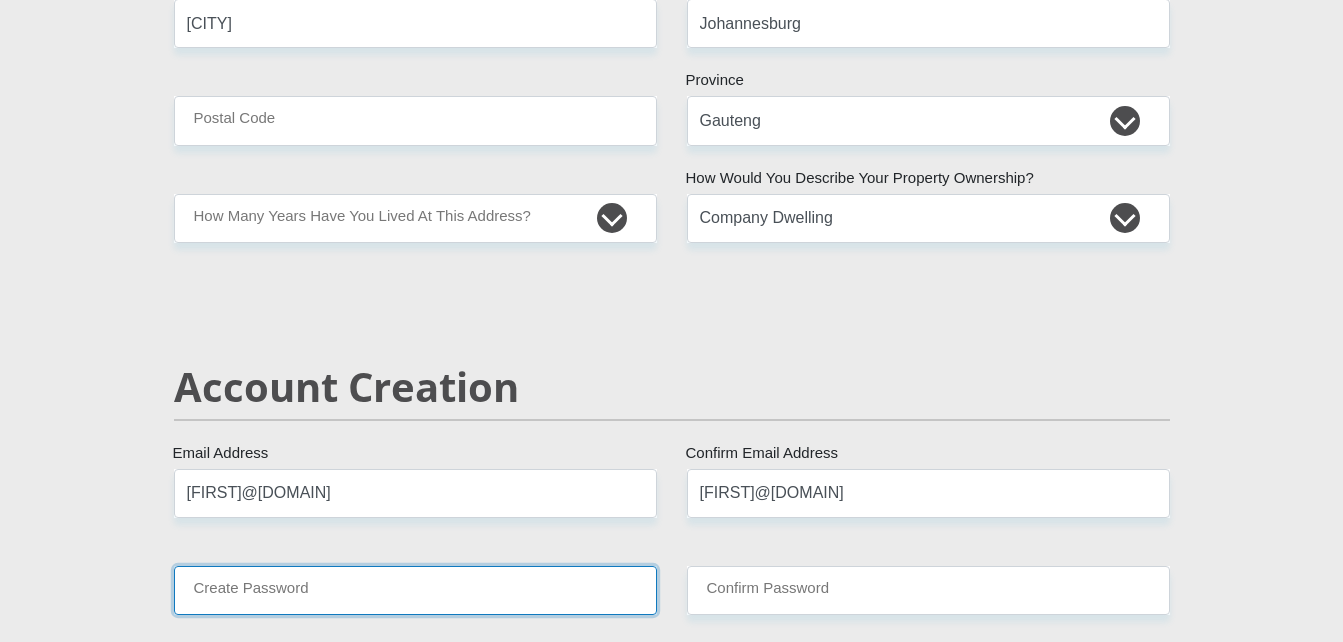 click on "Create Password" at bounding box center (415, 590) 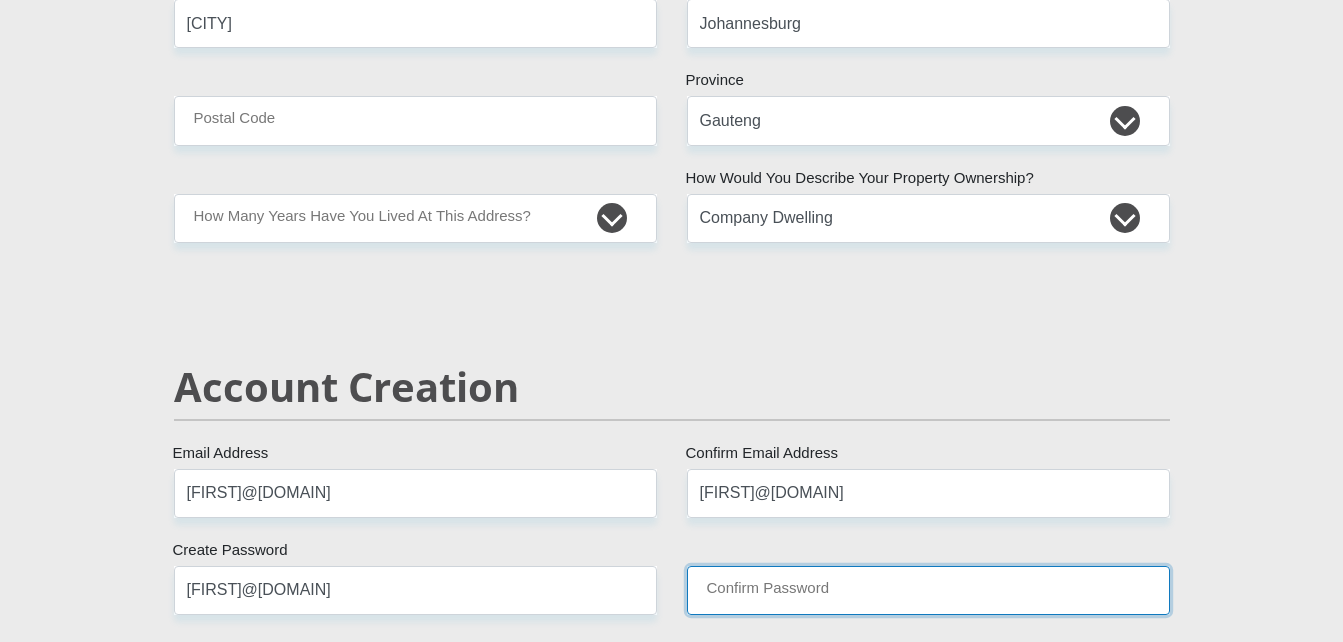 click on "Confirm Password" at bounding box center [928, 590] 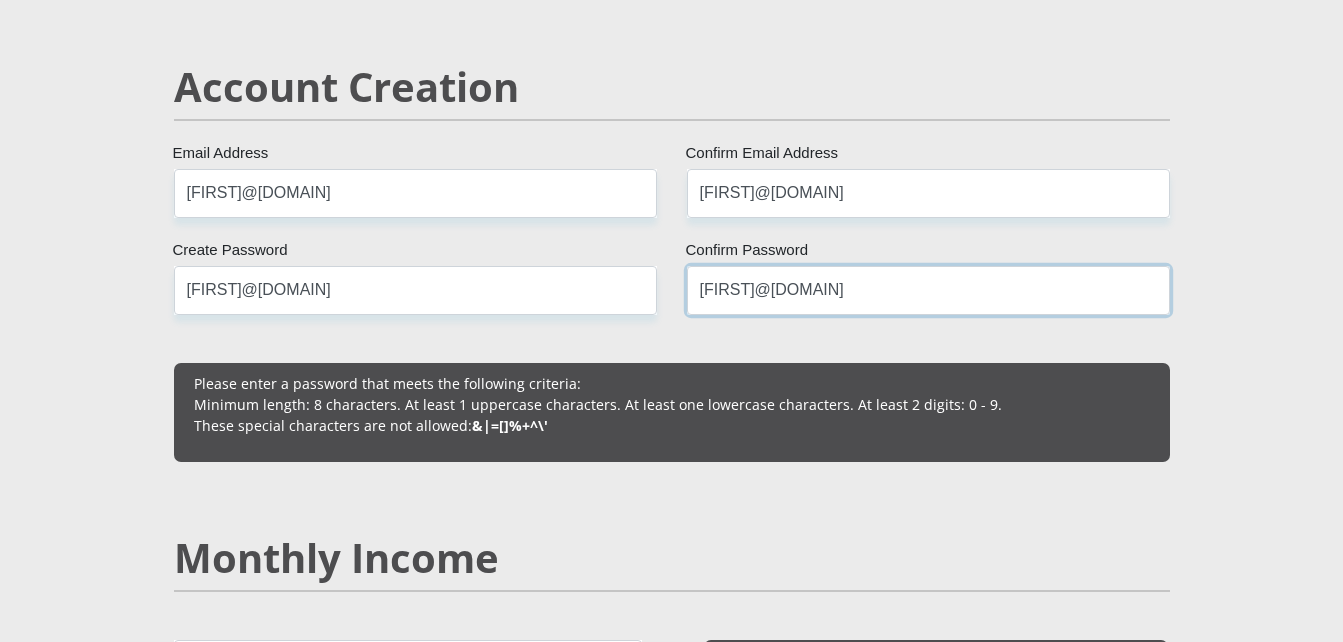 scroll, scrollTop: 1700, scrollLeft: 0, axis: vertical 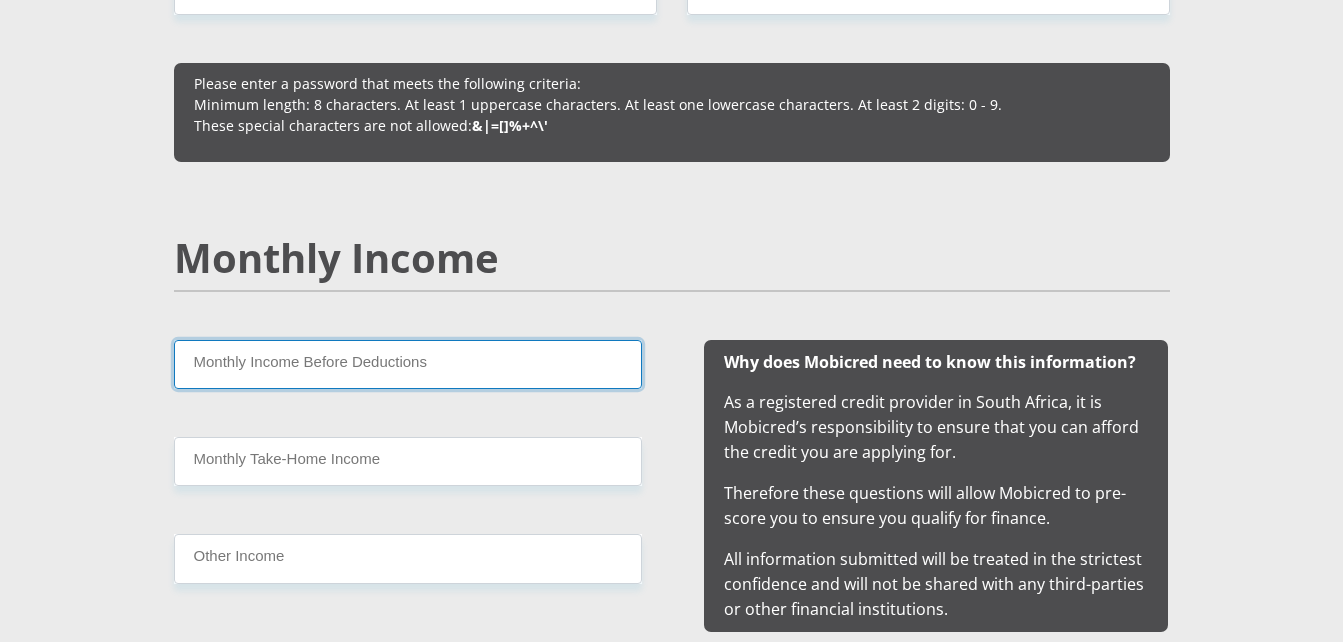 click on "Monthly Income Before Deductions" at bounding box center [408, 364] 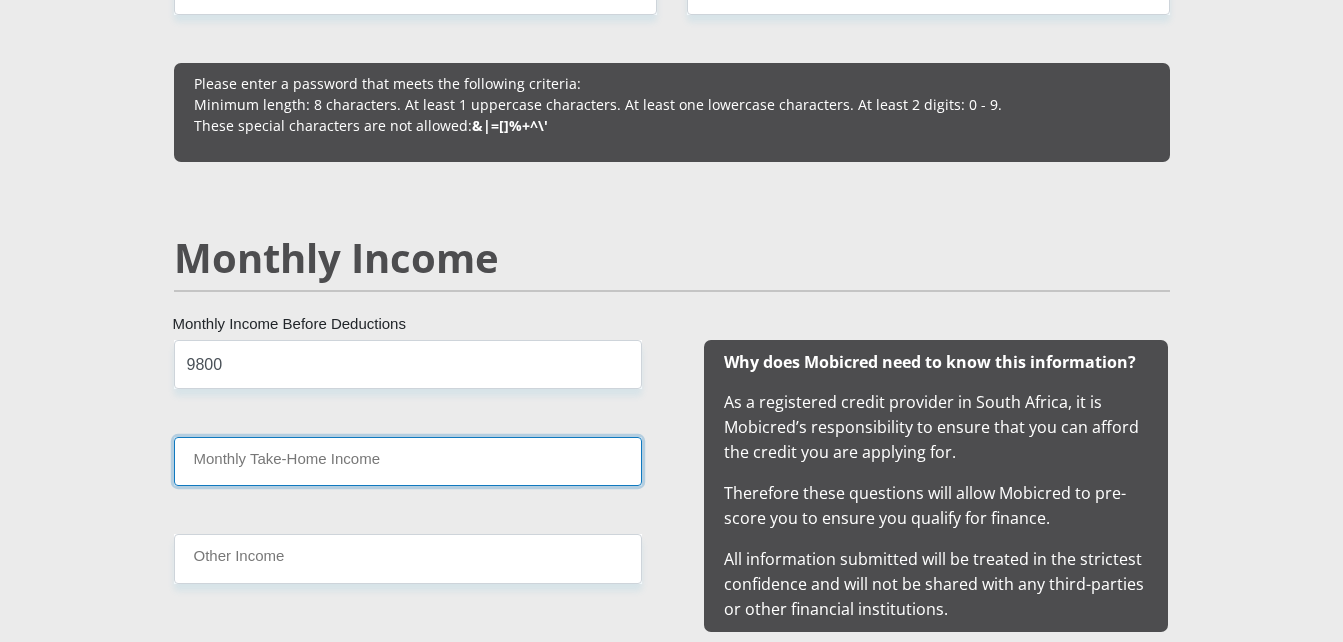 click on "Monthly Take-Home Income" at bounding box center [408, 461] 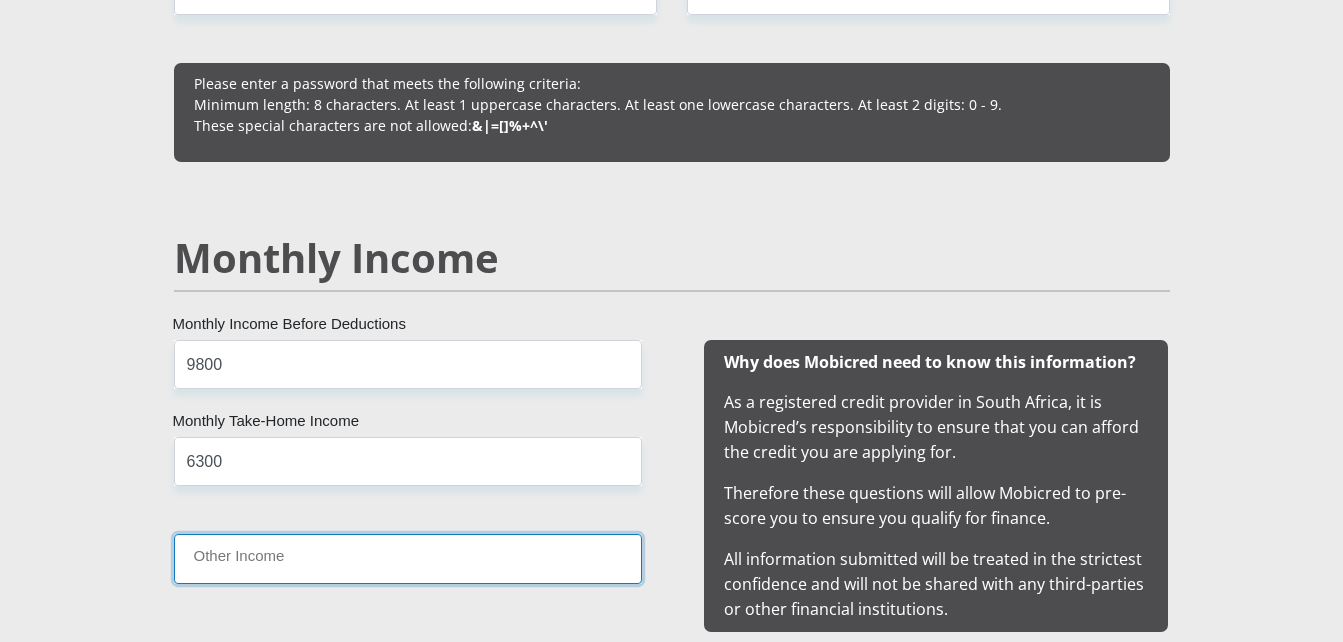 click on "Other Income" at bounding box center (408, 558) 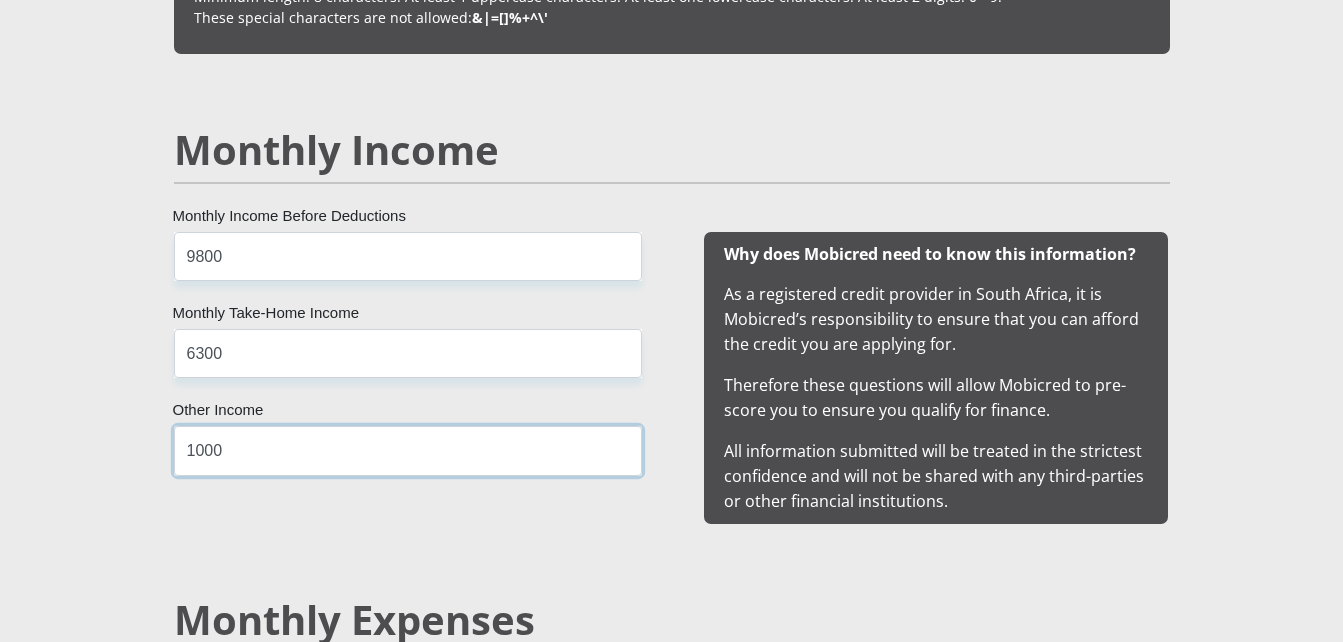scroll, scrollTop: 2100, scrollLeft: 0, axis: vertical 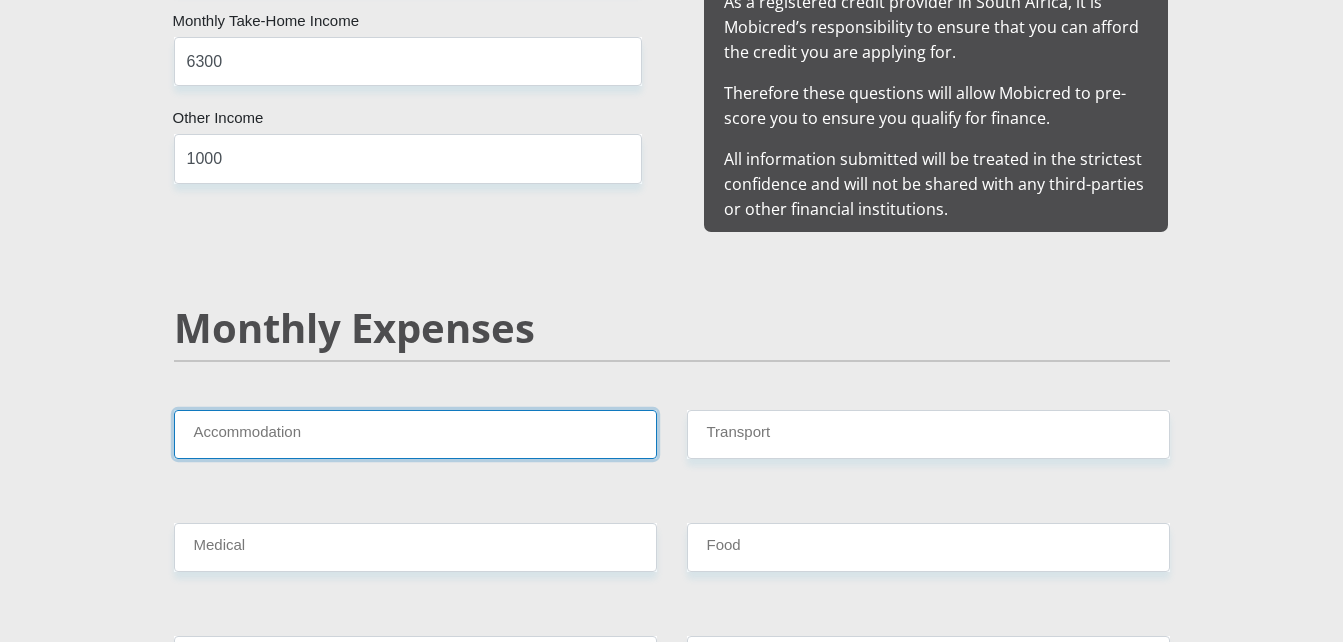 click on "Accommodation" at bounding box center [415, 434] 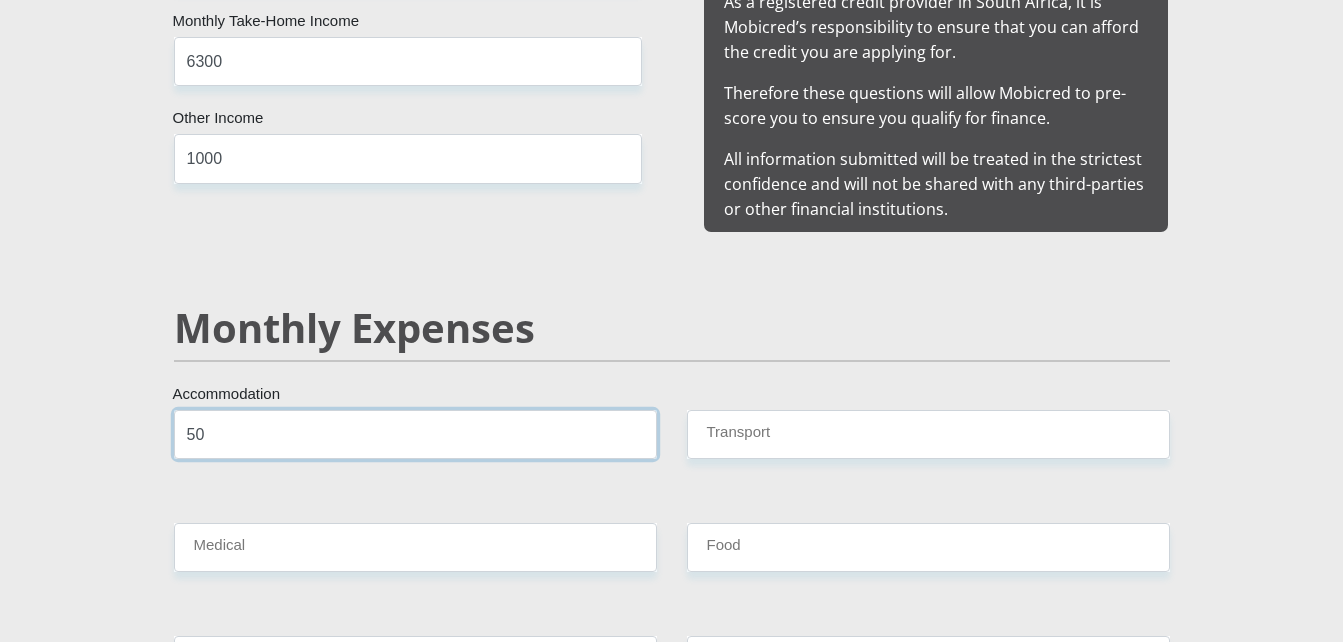 type on "5" 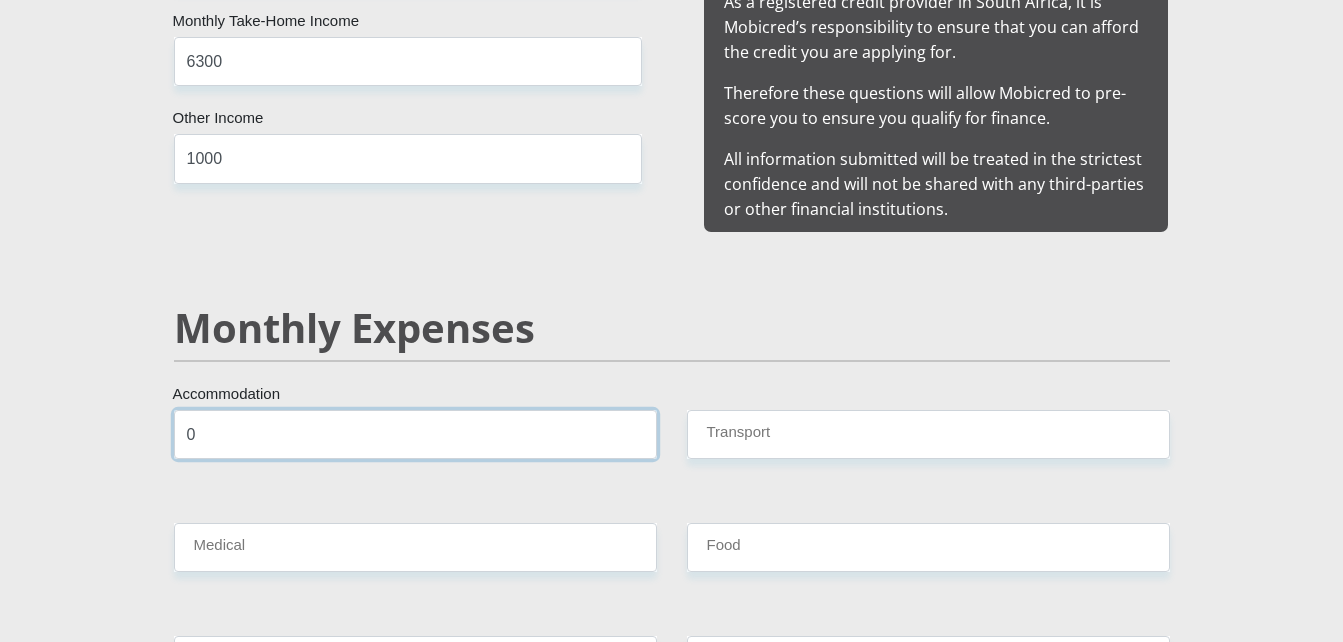 type on "0" 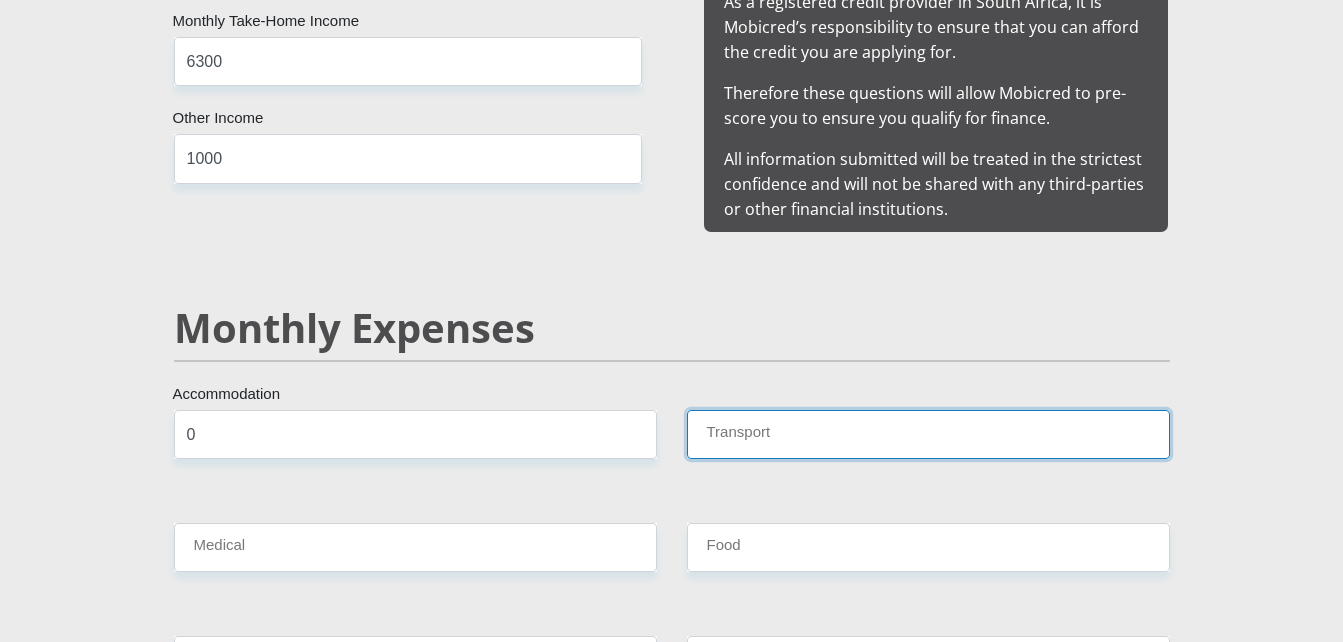 click on "Transport" at bounding box center [928, 434] 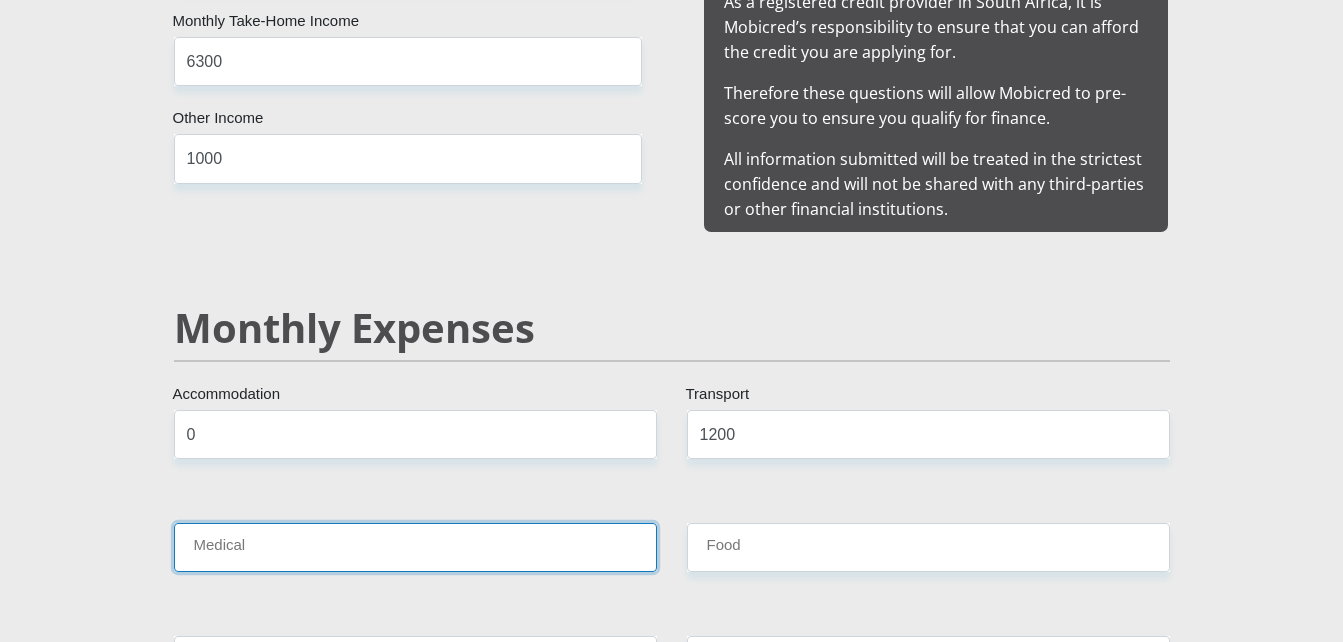 click on "Medical" at bounding box center [415, 547] 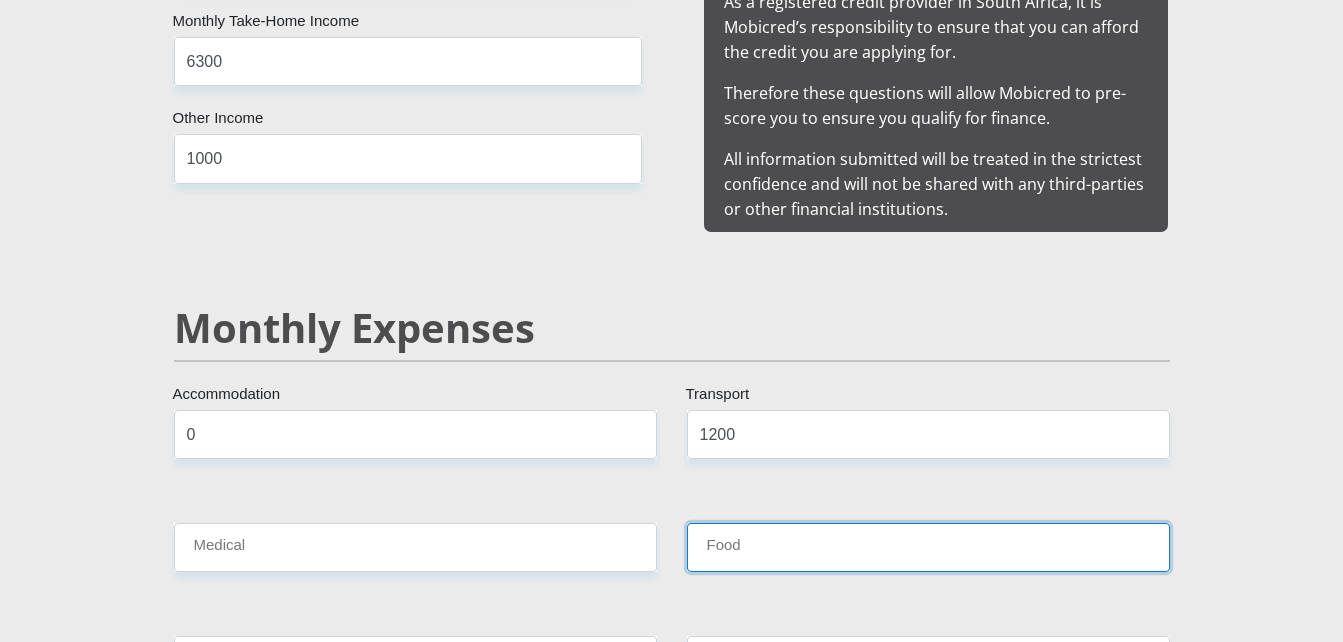 click on "Food" at bounding box center [928, 547] 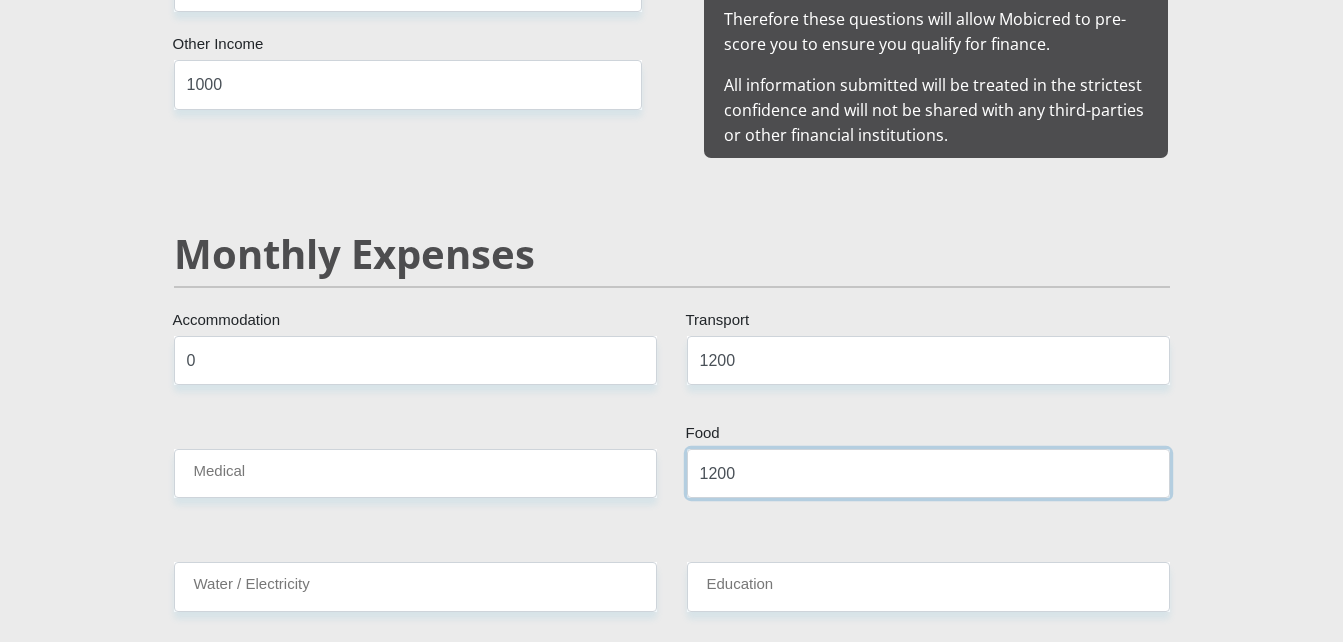 scroll, scrollTop: 2200, scrollLeft: 0, axis: vertical 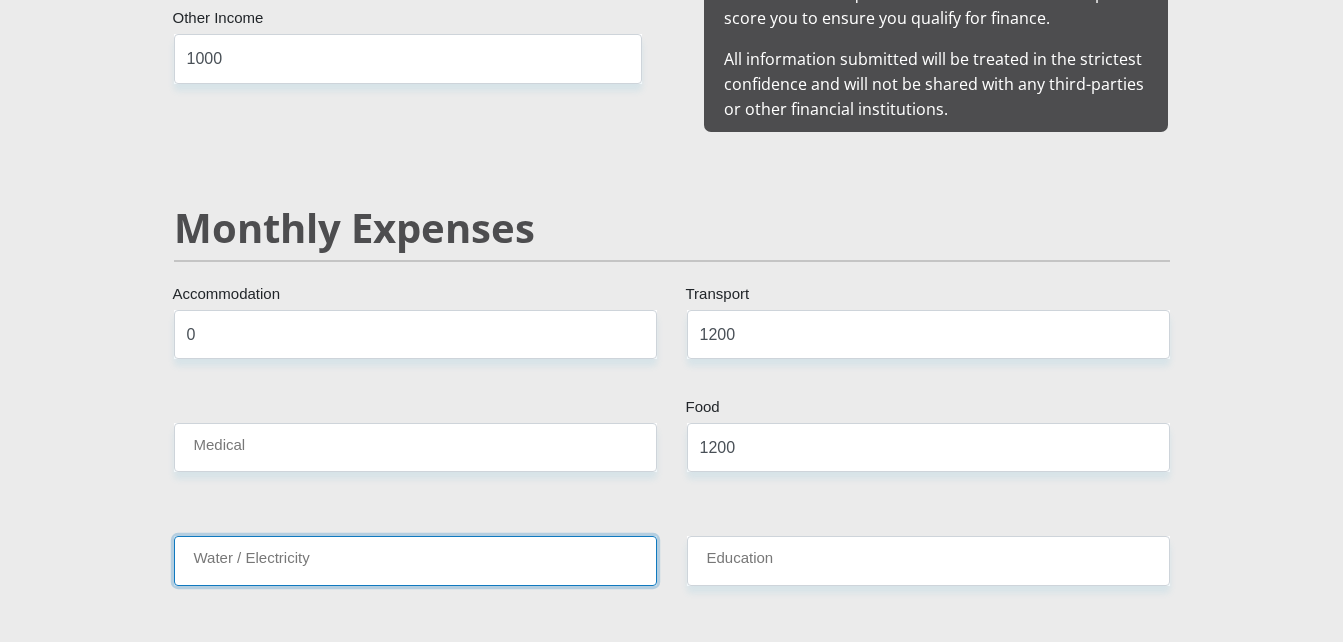 click on "Water / Electricity" at bounding box center (415, 560) 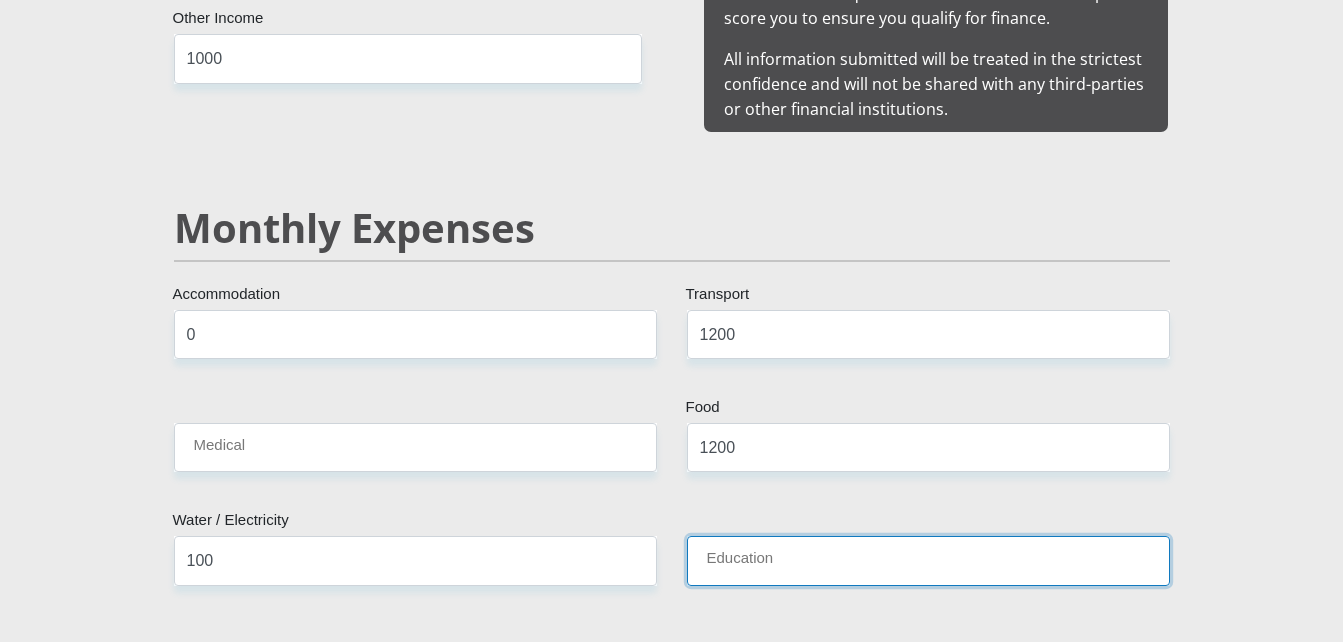 click on "Education" at bounding box center (928, 560) 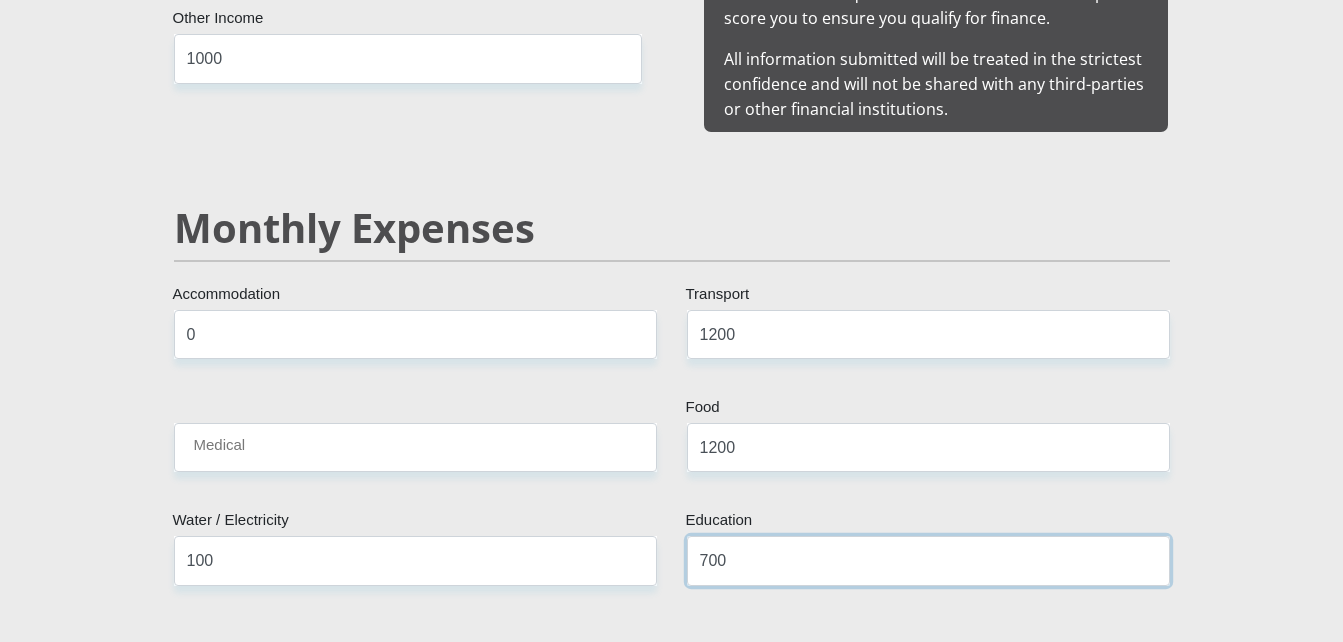 type on "700" 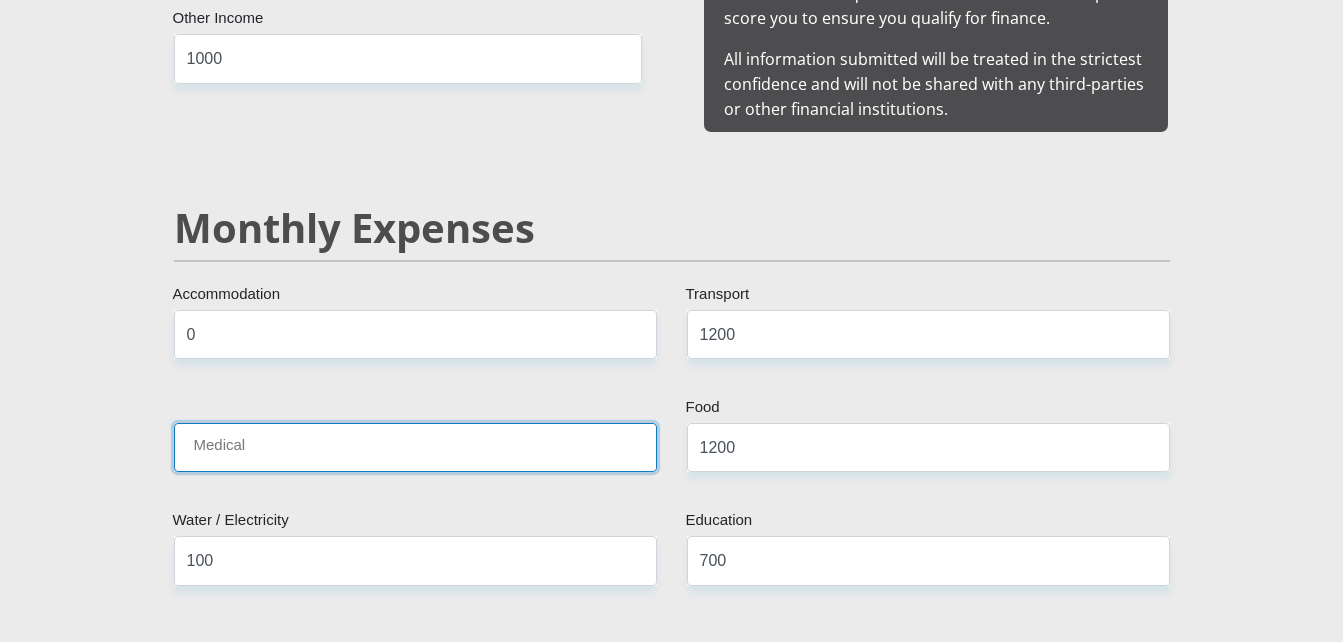 click on "Medical" at bounding box center (415, 447) 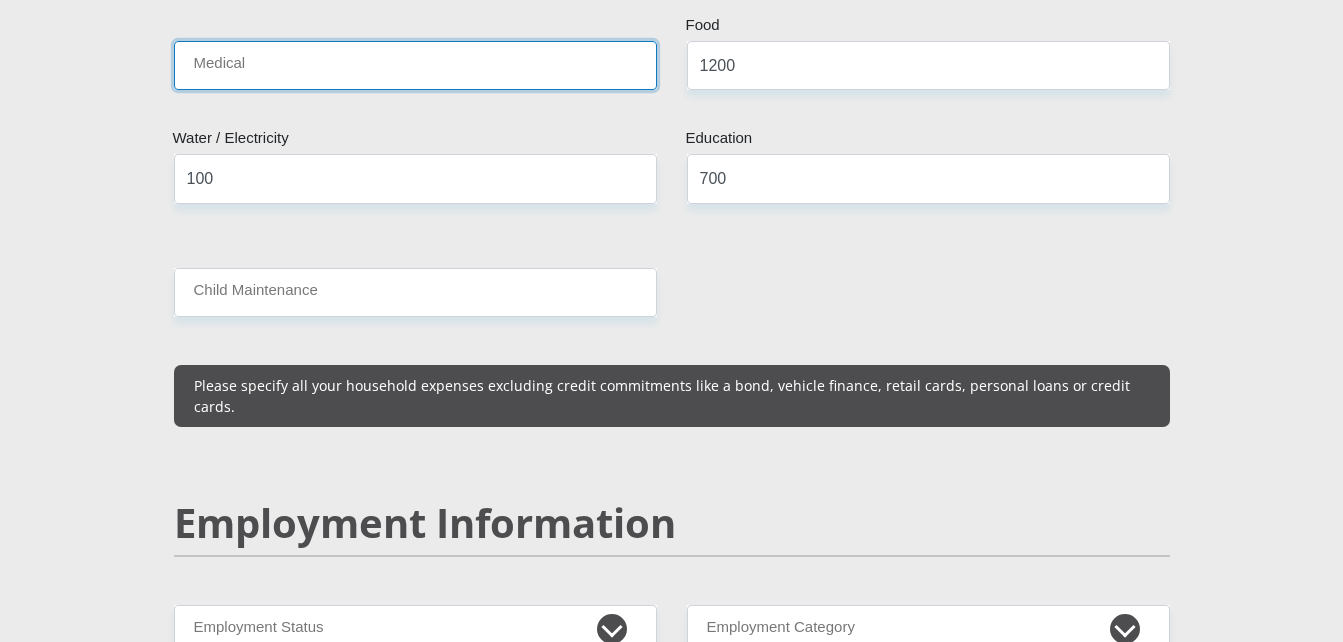 scroll, scrollTop: 2600, scrollLeft: 0, axis: vertical 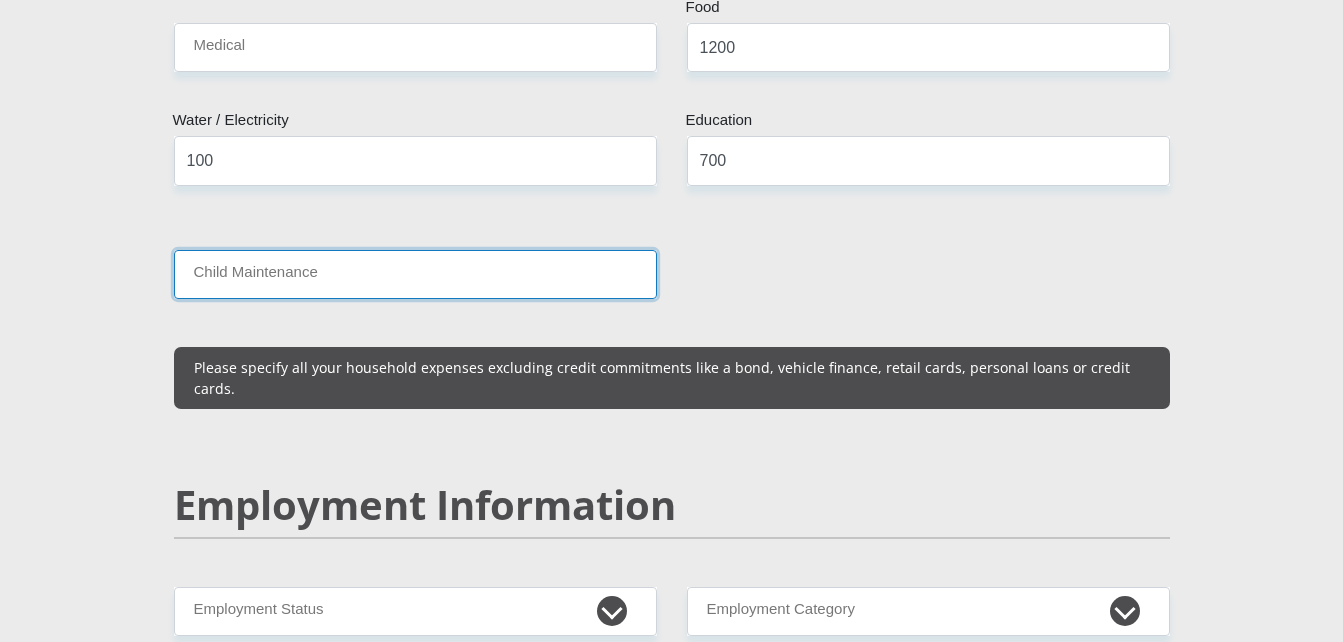 click on "Child Maintenance" at bounding box center [415, 274] 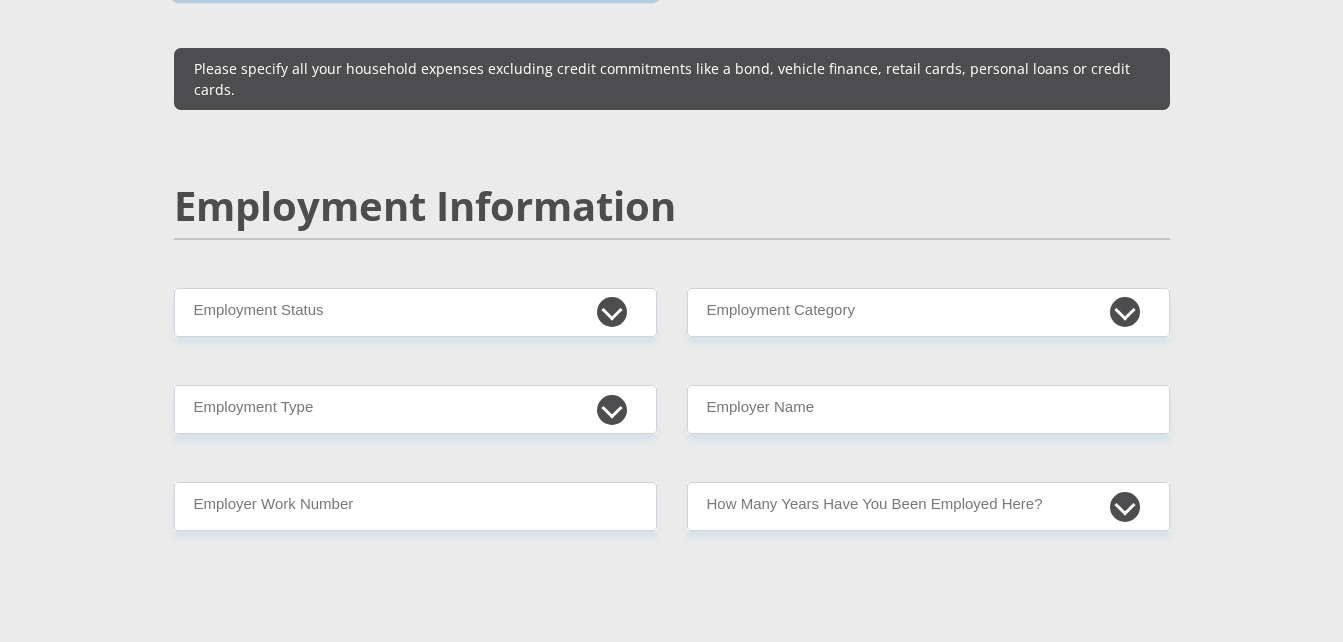 scroll, scrollTop: 2900, scrollLeft: 0, axis: vertical 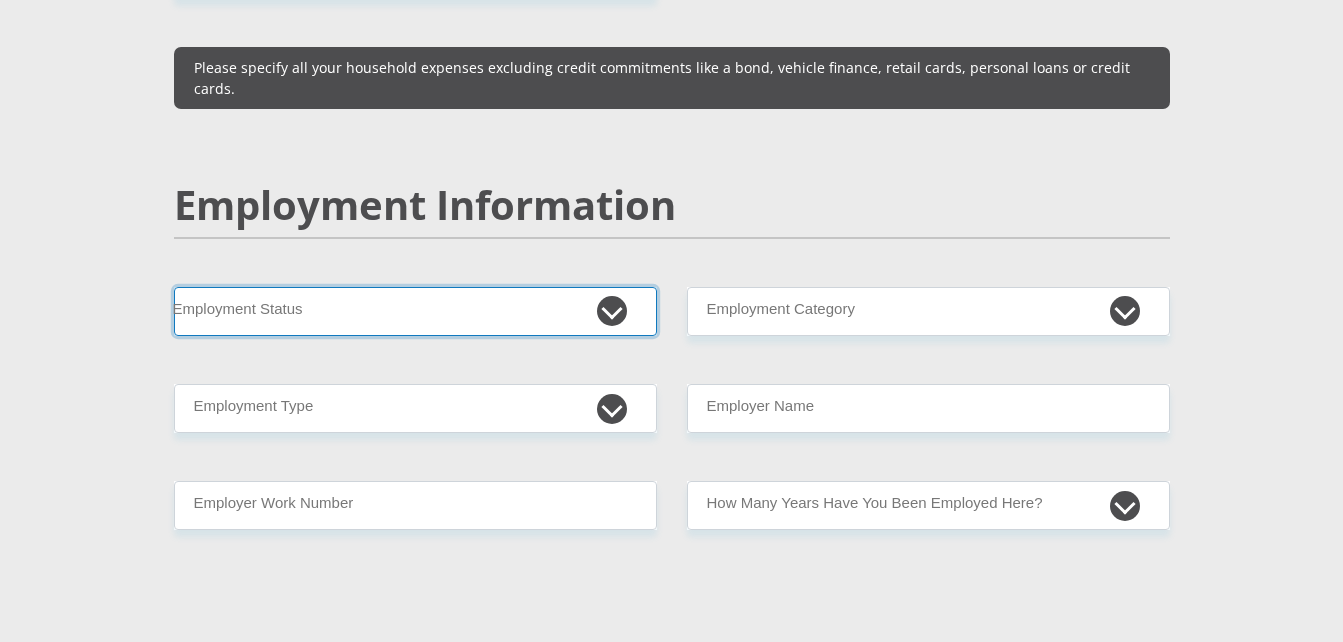 click on "Permanent/Full-time
Part-time/Casual
Contract Worker
Self-Employed
Housewife
Retired
Student
Medically Boarded
Disability
Unemployed" at bounding box center [415, 311] 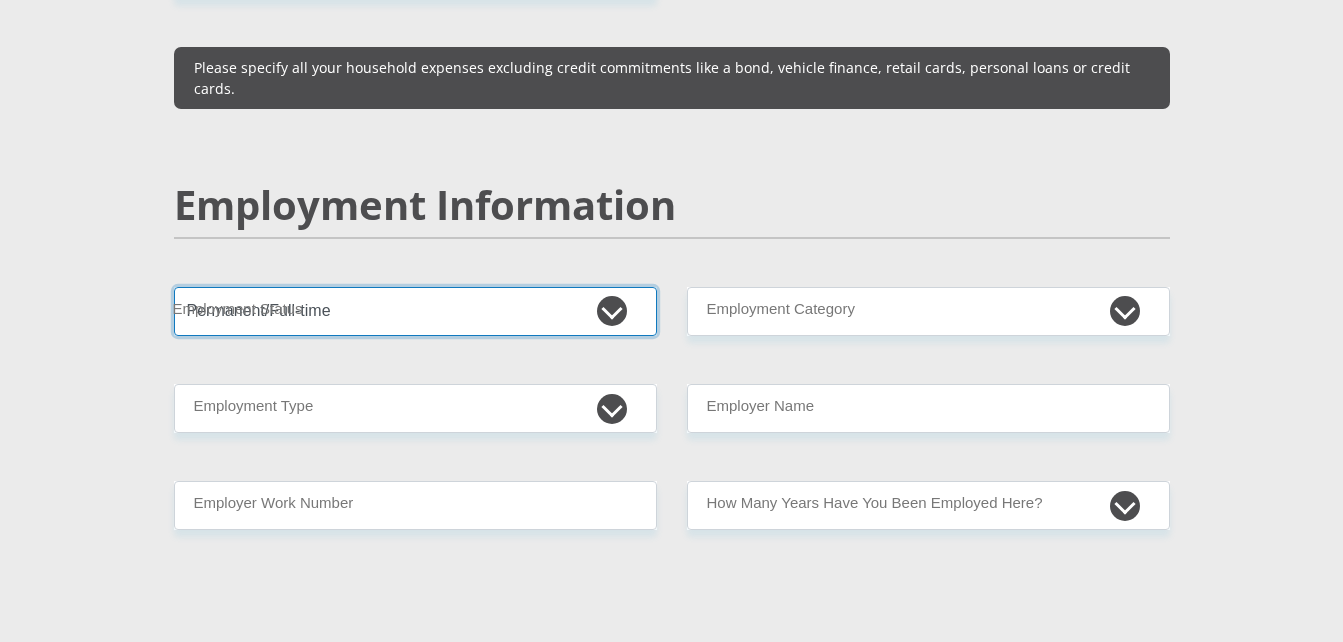 click on "Permanent/Full-time
Part-time/Casual
Contract Worker
Self-Employed
Housewife
Retired
Student
Medically Boarded
Disability
Unemployed" at bounding box center [415, 311] 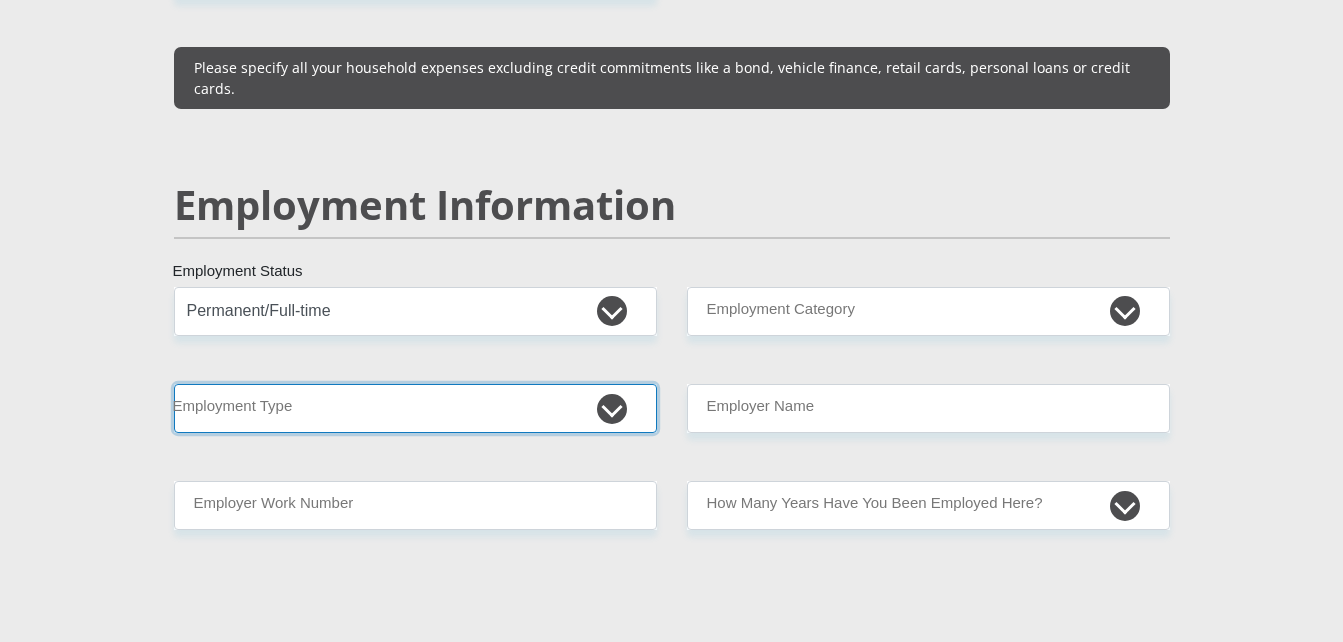 click on "College/Lecturer
Craft Seller
Creative
Driver
Executive
Farmer
Forces - Non Commissioned
Forces - Officer
Hawker
Housewife
Labourer
Licenced Professional
Manager
Miner
Non Licenced Professional
Office Staff/Clerk
Outside Worker
Pensioner
Permanent Teacher
Production/Manufacturing
Sales
Self-Employed
Semi-Professional Worker
Service Industry  Social Worker  Student" at bounding box center (415, 408) 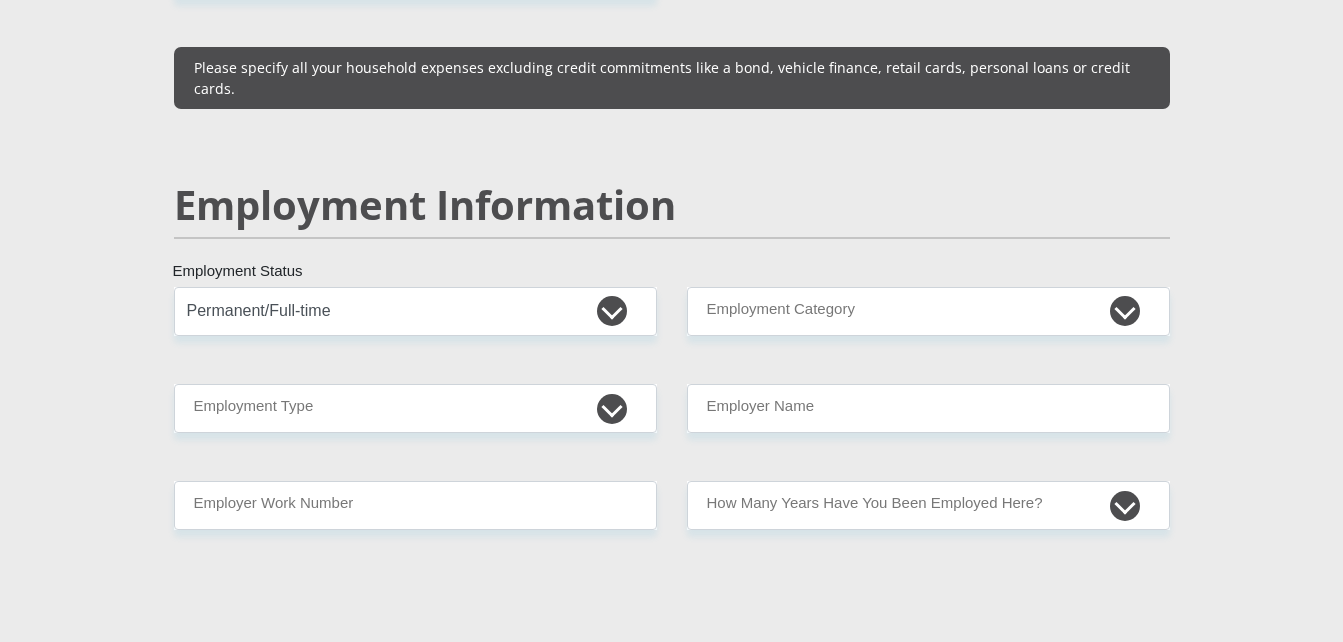 click on "Employment Information" at bounding box center [672, 205] 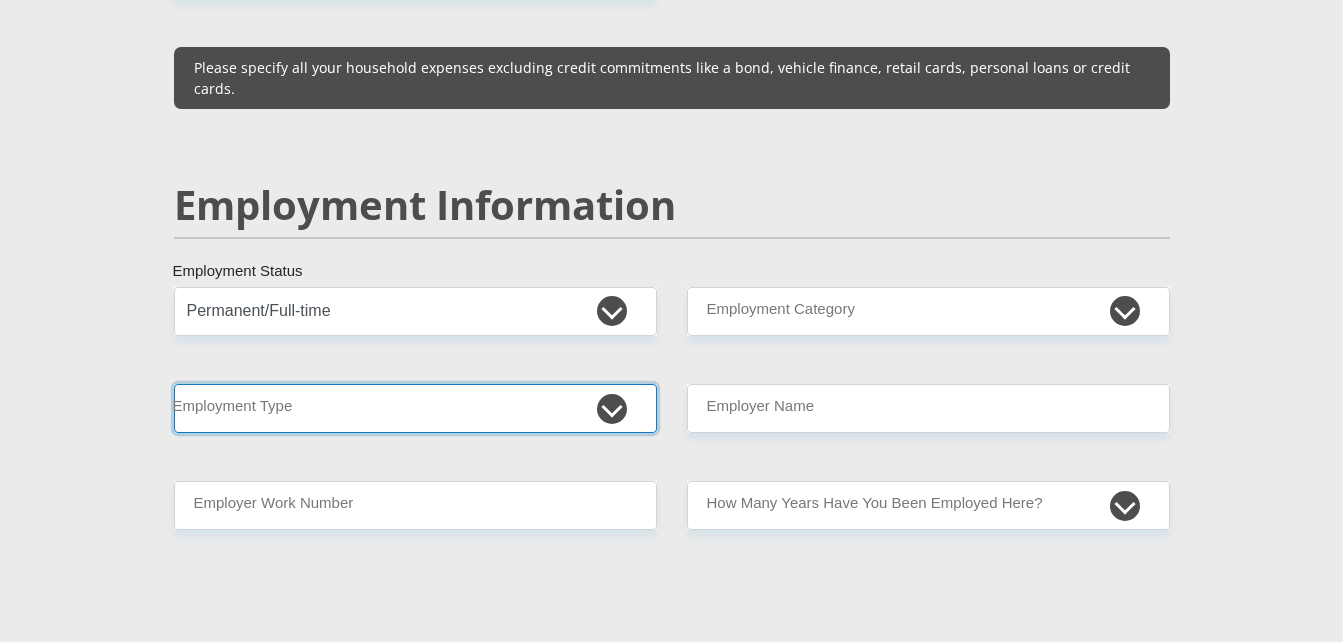 click on "College/Lecturer
Craft Seller
Creative
Driver
Executive
Farmer
Forces - Non Commissioned
Forces - Officer
Hawker
Housewife
Labourer
Licenced Professional
Manager
Miner
Non Licenced Professional
Office Staff/Clerk
Outside Worker
Pensioner
Permanent Teacher
Production/Manufacturing
Sales
Self-Employed
Semi-Professional Worker
Service Industry  Social Worker  Student" at bounding box center (415, 408) 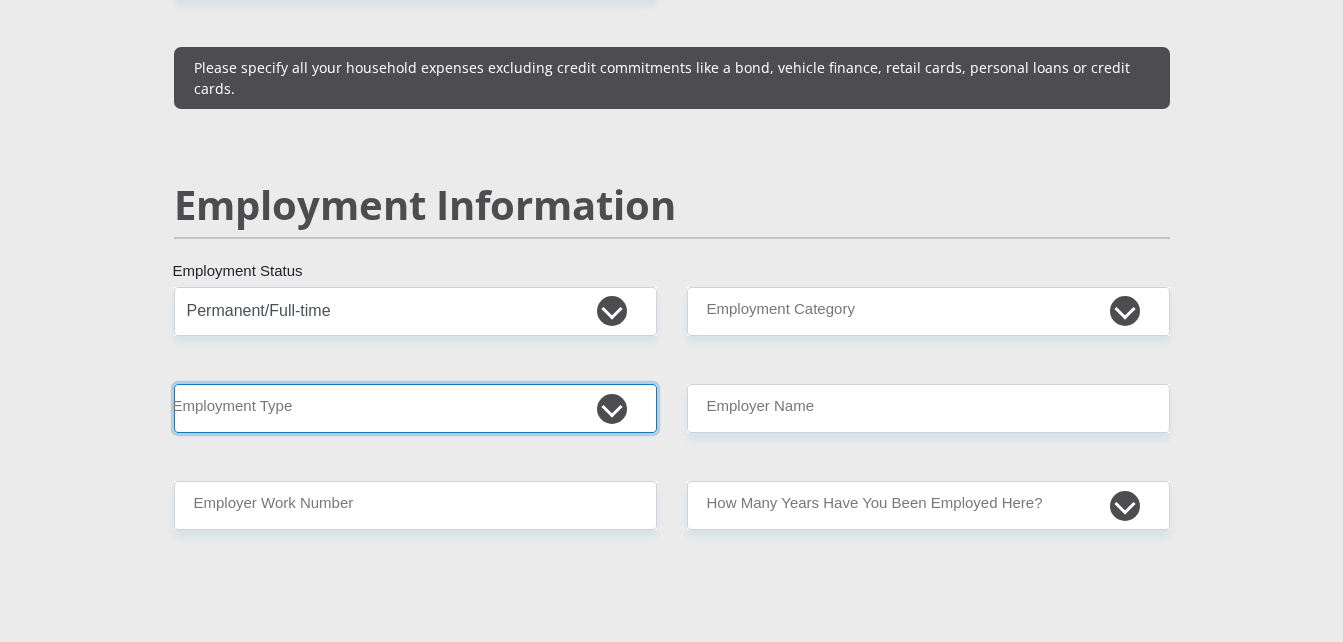 select on "Executive" 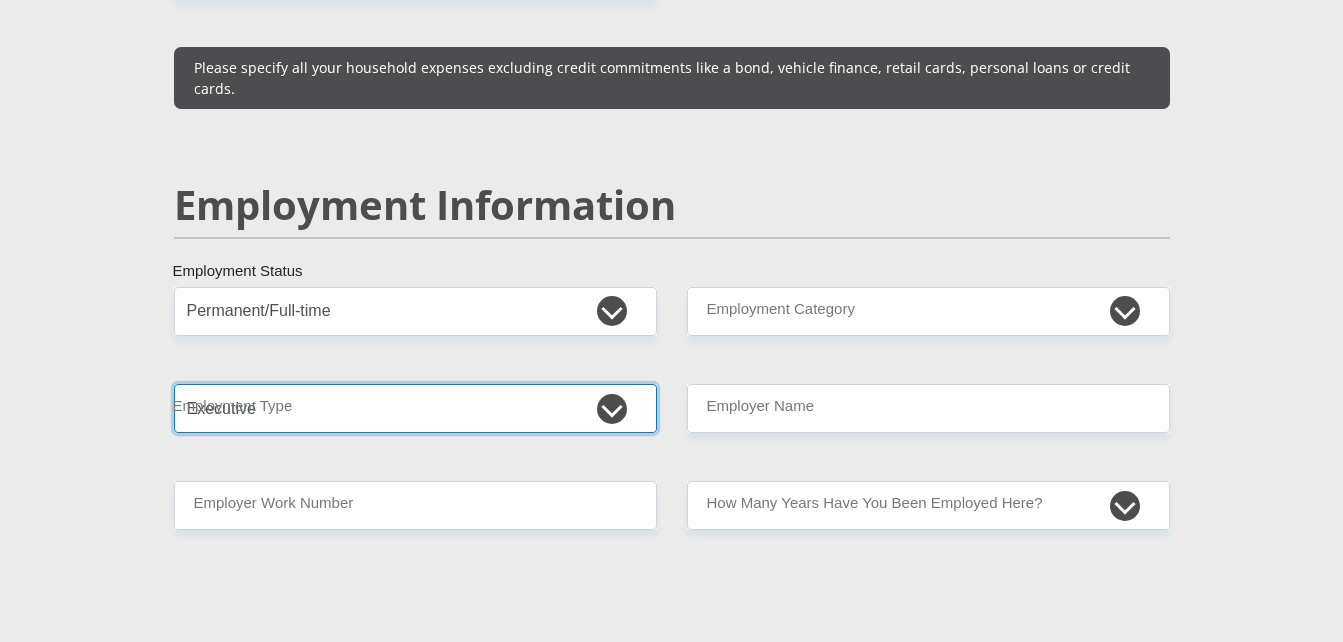 click on "College/Lecturer
Craft Seller
Creative
Driver
Executive
Farmer
Forces - Non Commissioned
Forces - Officer
Hawker
Housewife
Labourer
Licenced Professional
Manager
Miner
Non Licenced Professional
Office Staff/Clerk
Outside Worker
Pensioner
Permanent Teacher
Production/Manufacturing
Sales
Self-Employed
Semi-Professional Worker
Service Industry  Social Worker  Student" at bounding box center (415, 408) 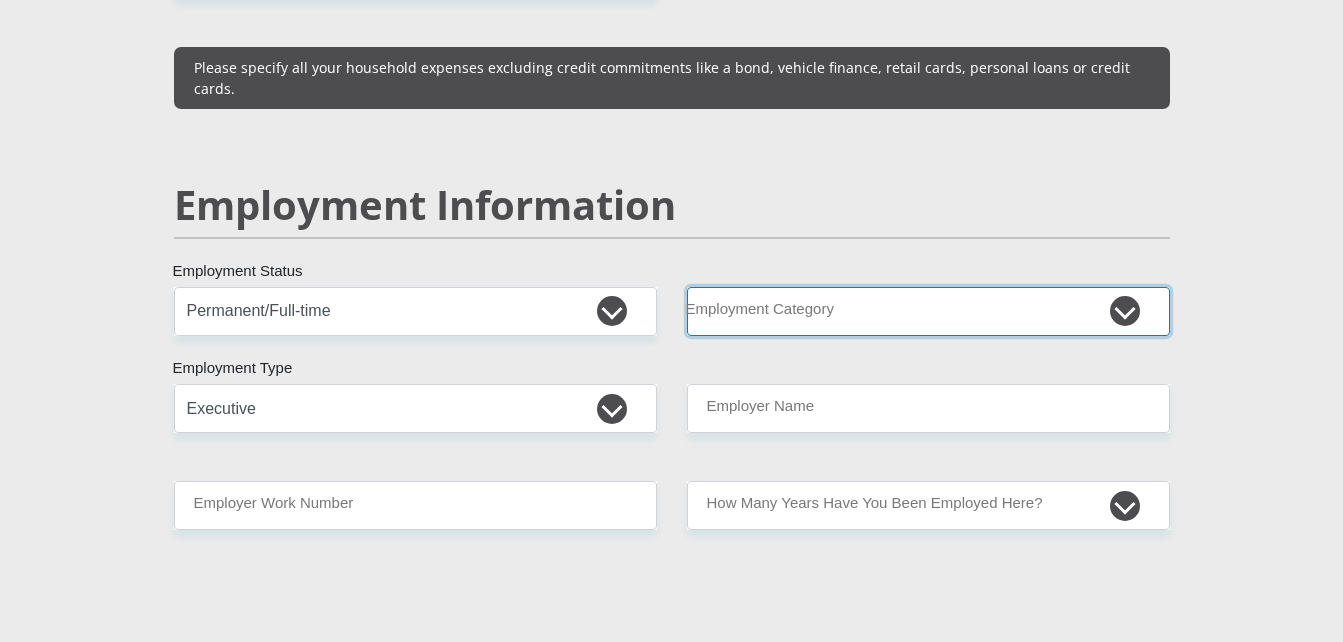 click on "AGRICULTURE
ALCOHOL & TOBACCO
CONSTRUCTION MATERIALS
METALLURGY
EQUIPMENT FOR RENEWABLE ENERGY
SPECIALIZED CONTRACTORS
CAR
GAMING (INCL. INTERNET
OTHER WHOLESALE
UNLICENSED PHARMACEUTICALS
CURRENCY EXCHANGE HOUSES
OTHER FINANCIAL INSTITUTIONS & INSURANCE
REAL ESTATE AGENTS
OIL & GAS
OTHER MATERIALS (E.G. IRON ORE)
PRECIOUS STONES & PRECIOUS METALS
POLITICAL ORGANIZATIONS
RELIGIOUS ORGANIZATIONS(NOT SECTS)
ACTI. HAVING BUSINESS DEAL WITH PUBLIC ADMINISTRATION
LAUNDROMATS" at bounding box center (928, 311) 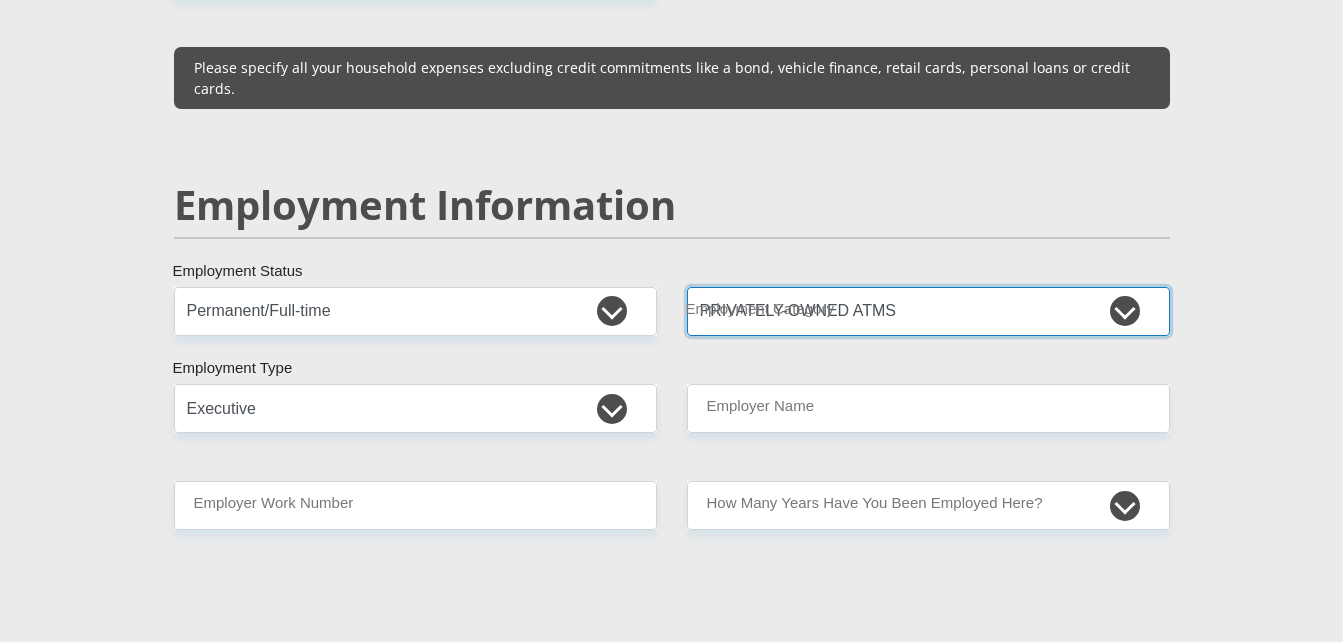 click on "AGRICULTURE
ALCOHOL & TOBACCO
CONSTRUCTION MATERIALS
METALLURGY
EQUIPMENT FOR RENEWABLE ENERGY
SPECIALIZED CONTRACTORS
CAR
GAMING (INCL. INTERNET
OTHER WHOLESALE
UNLICENSED PHARMACEUTICALS
CURRENCY EXCHANGE HOUSES
OTHER FINANCIAL INSTITUTIONS & INSURANCE
REAL ESTATE AGENTS
OIL & GAS
OTHER MATERIALS (E.G. IRON ORE)
PRECIOUS STONES & PRECIOUS METALS
POLITICAL ORGANIZATIONS
RELIGIOUS ORGANIZATIONS(NOT SECTS)
ACTI. HAVING BUSINESS DEAL WITH PUBLIC ADMINISTRATION
LAUNDROMATS" at bounding box center [928, 311] 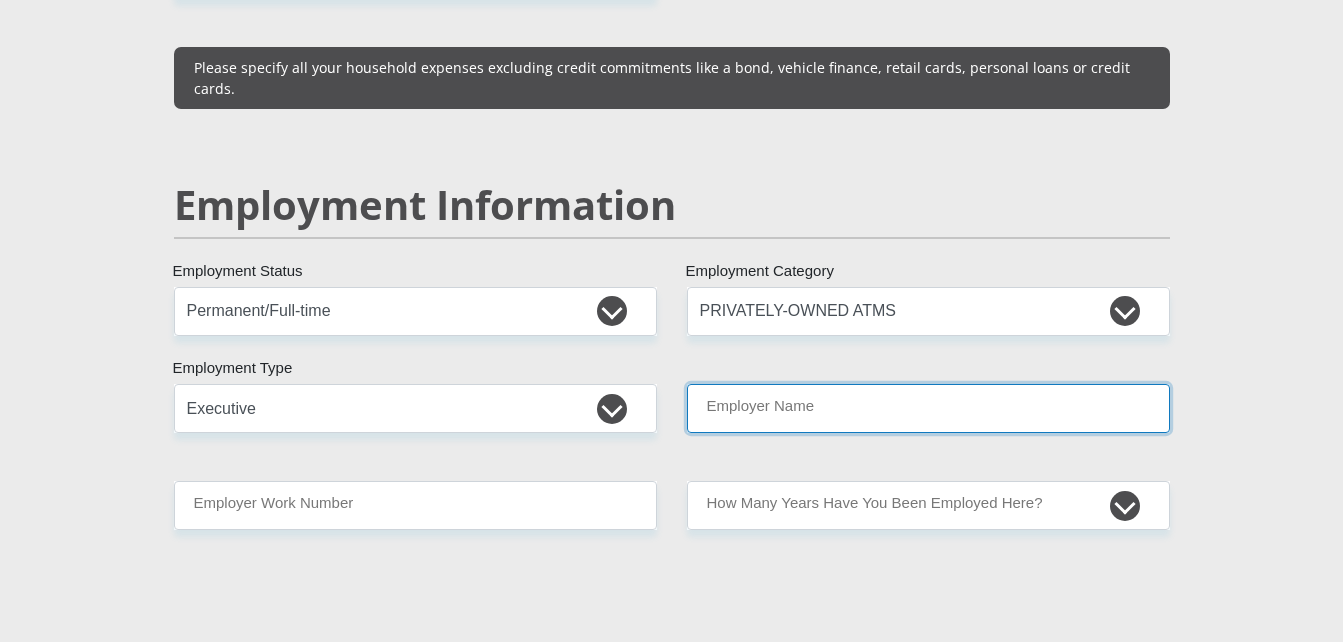 click on "Employer Name" at bounding box center [928, 408] 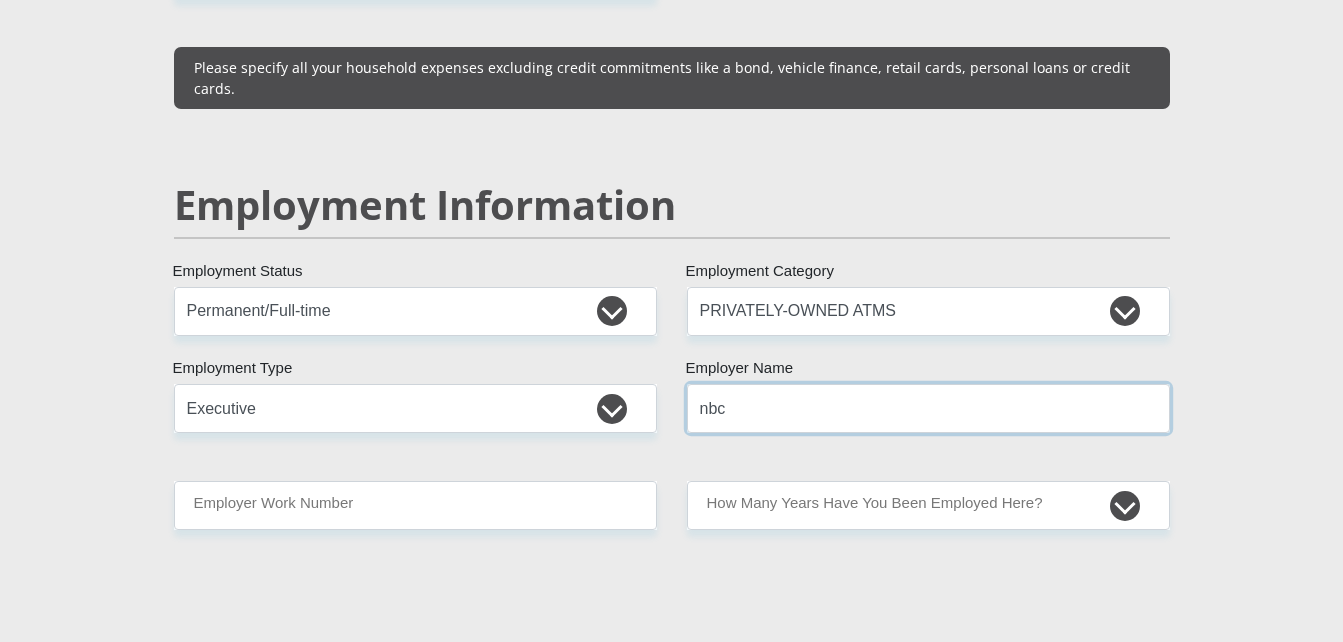 type on "NBCholdings" 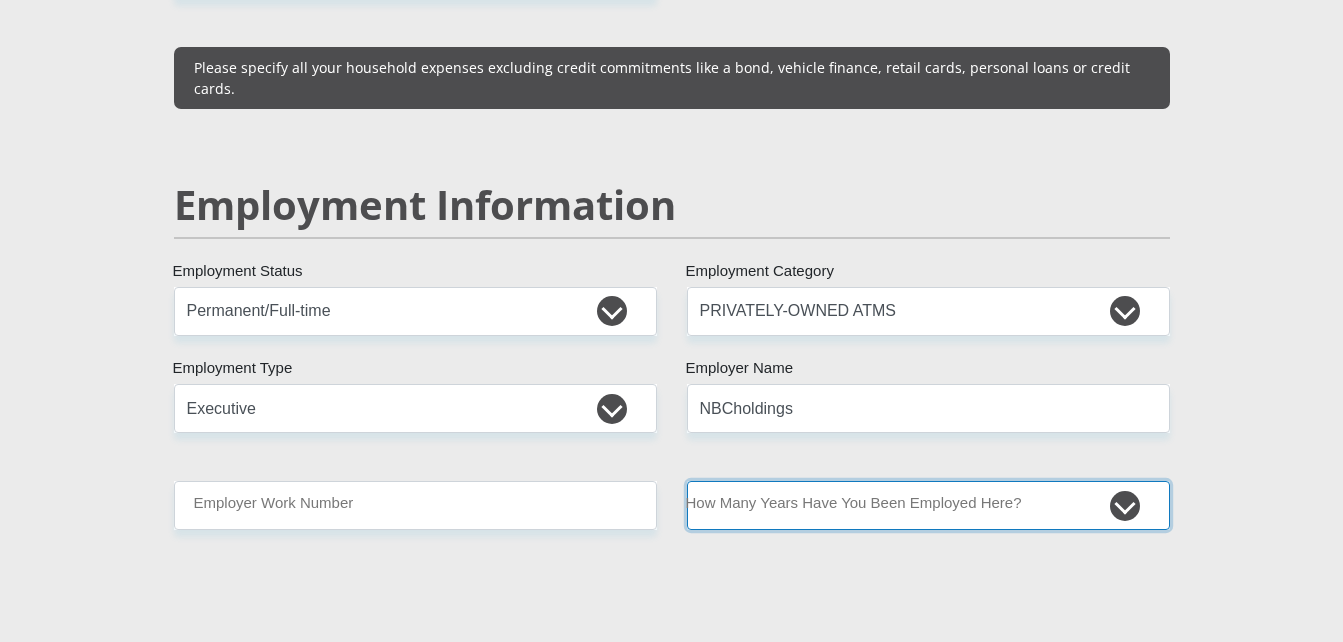 click on "less than 1 year
1-3 years
3-5 years
5+ years" at bounding box center (928, 505) 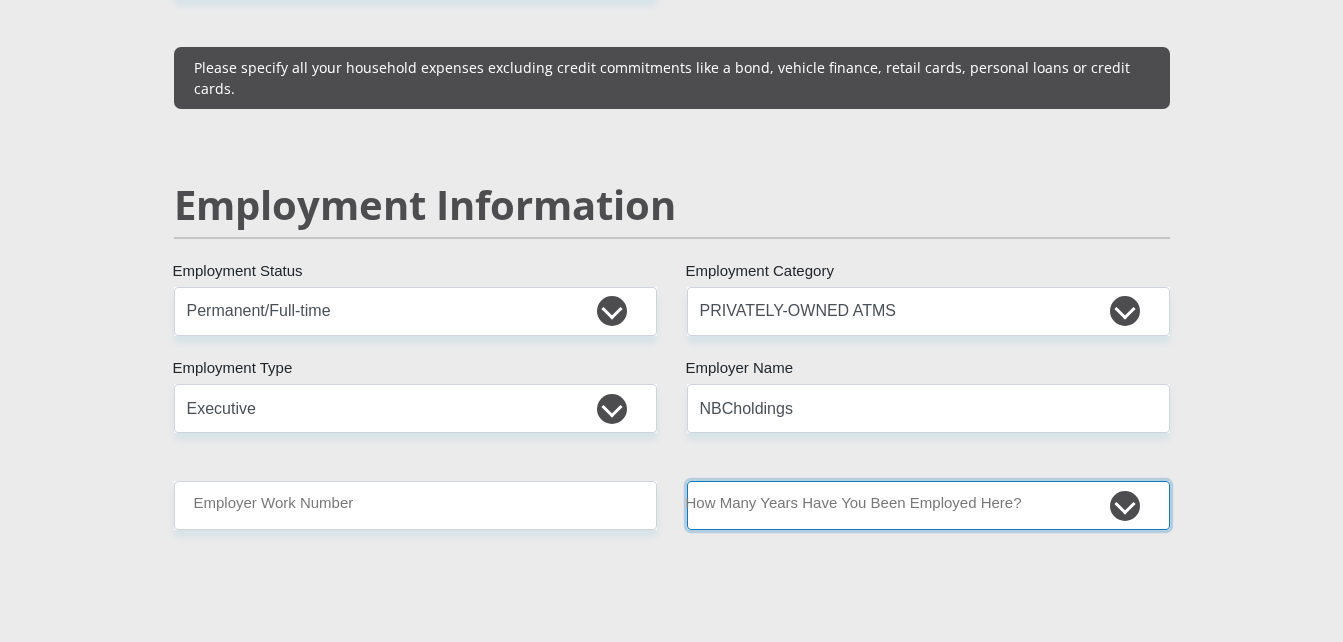select on "60" 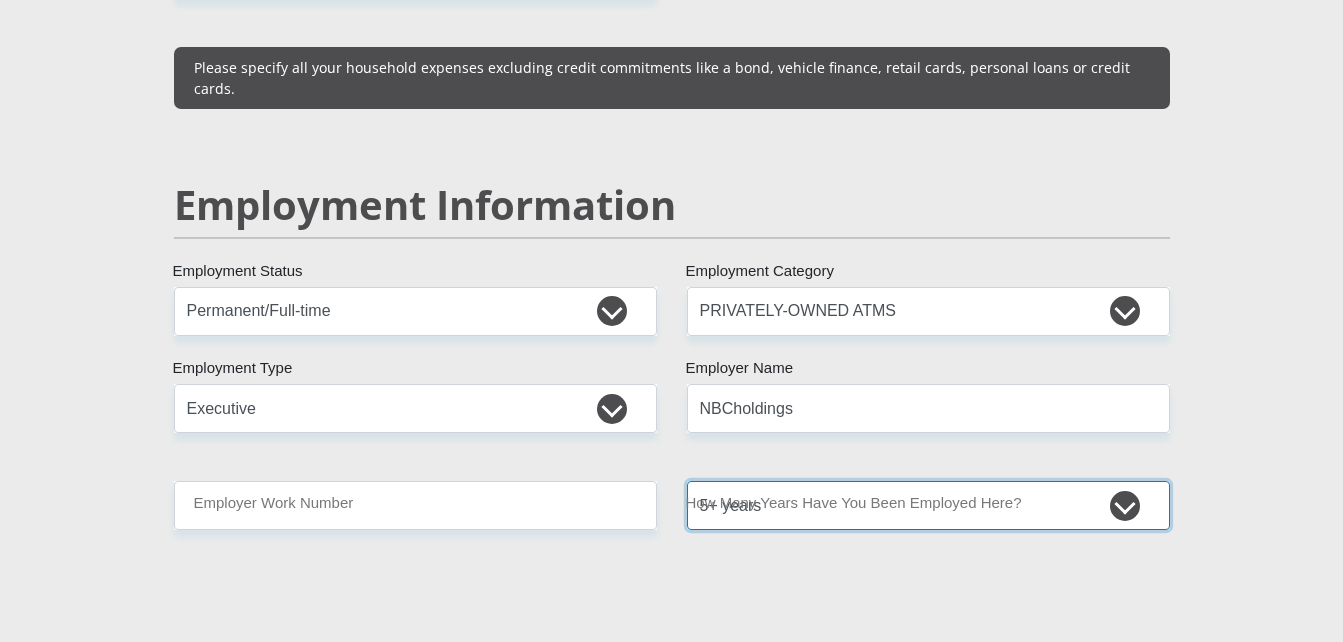 click on "less than 1 year
1-3 years
3-5 years
5+ years" at bounding box center (928, 505) 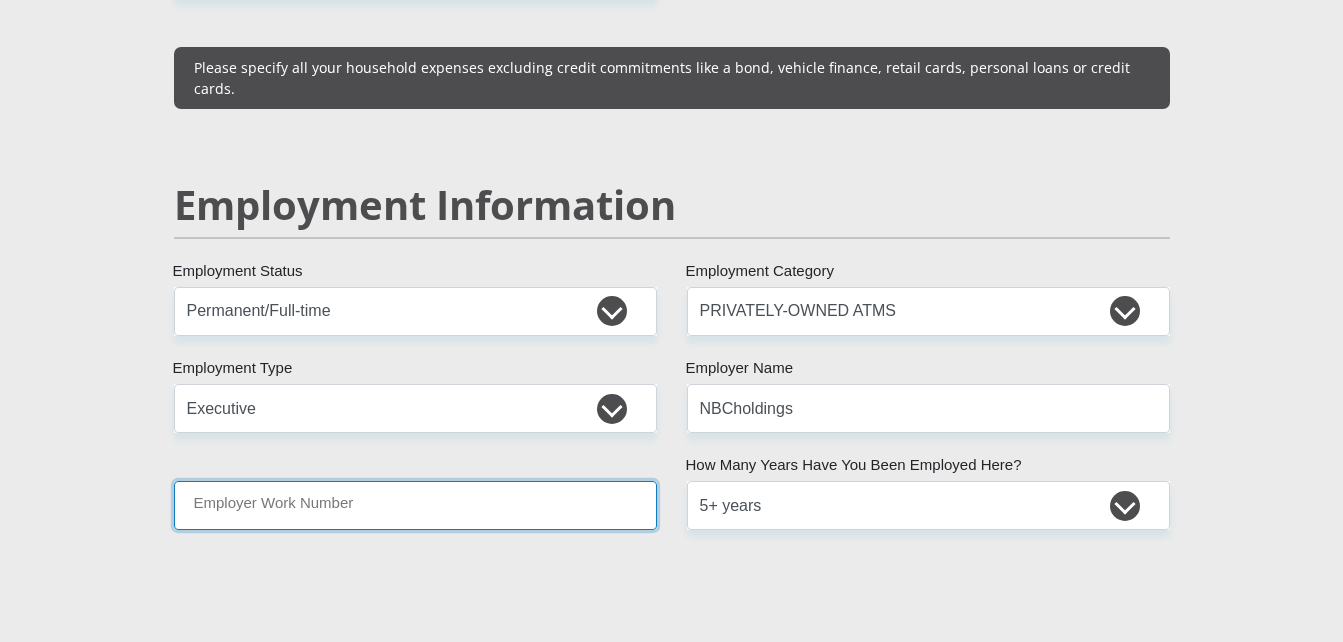 click on "Employer Work Number" at bounding box center (415, 505) 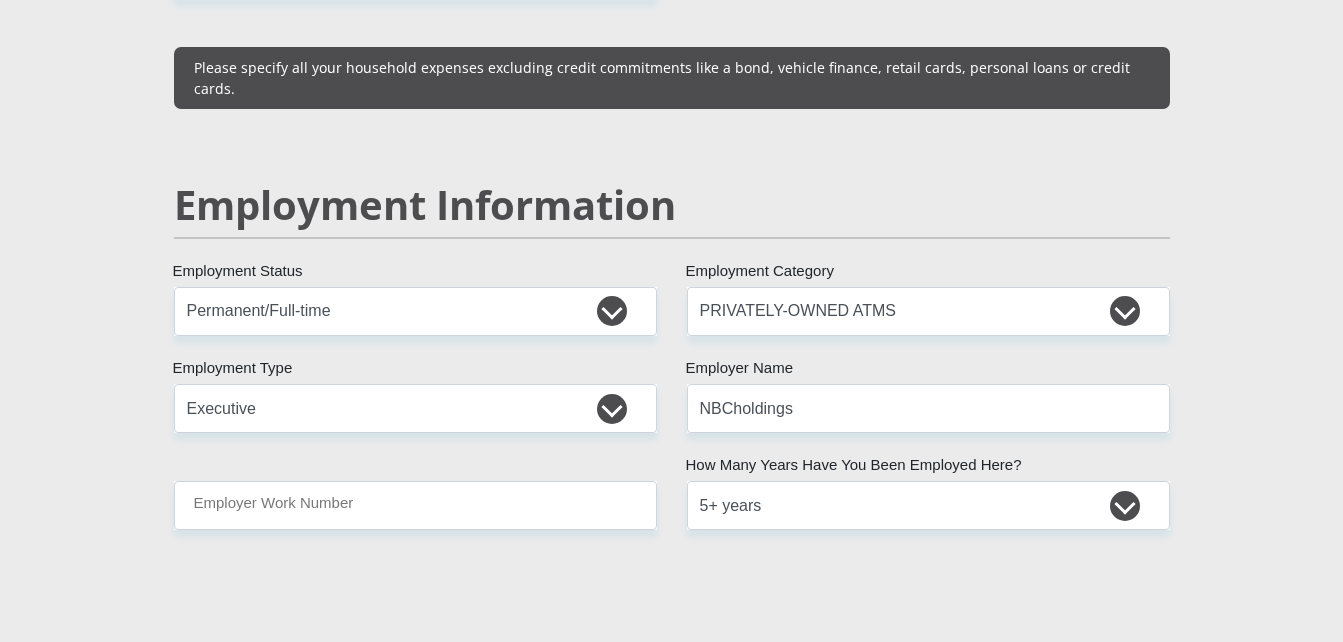 click on "[NUMBER] [STREET]
[COUNTRY]
Afghanistan
Aland Islands
Albania
Algeria
America Samoa
American Virgin Islands
Andorra
Angola
Anguilla
Antarctica
Antigua and Barbuda
Aruba" at bounding box center [672, 278] 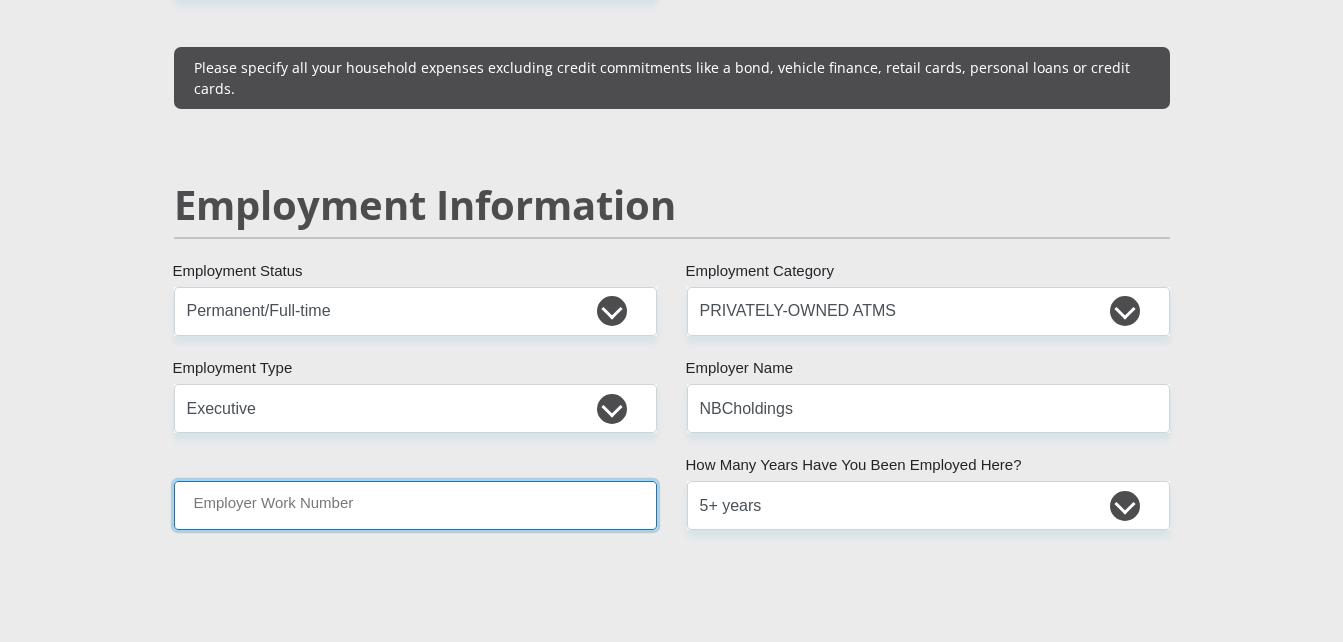 click on "Employer Work Number" at bounding box center [415, 505] 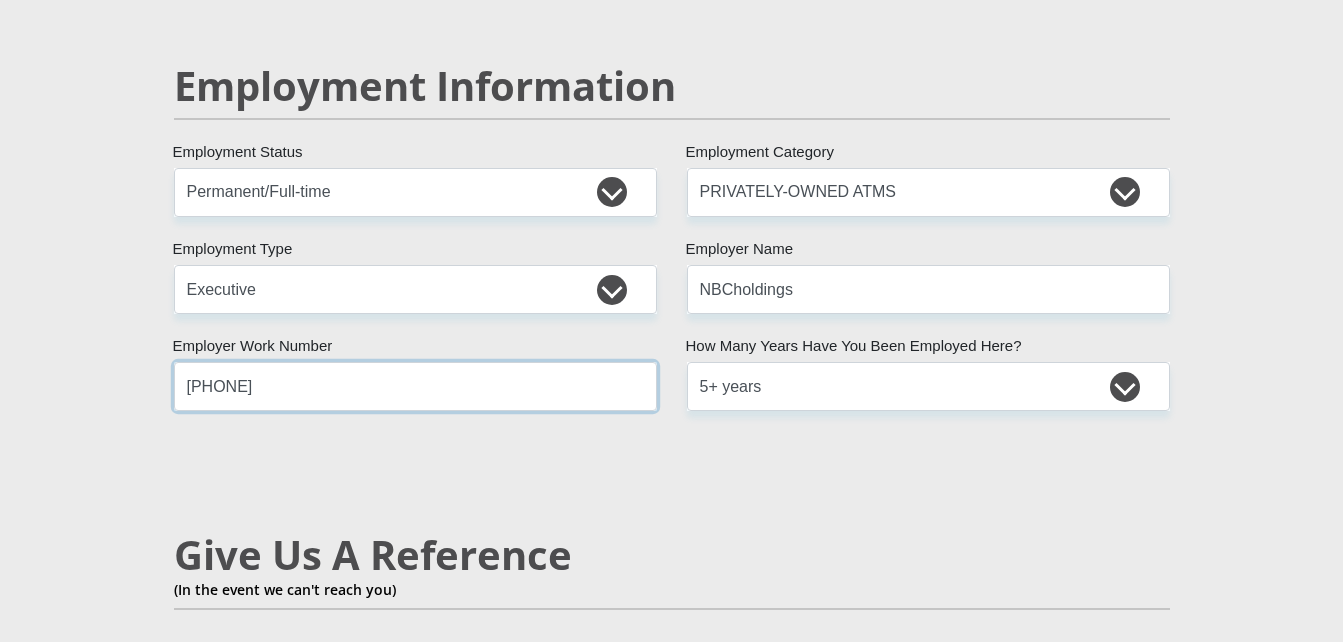 scroll, scrollTop: 3300, scrollLeft: 0, axis: vertical 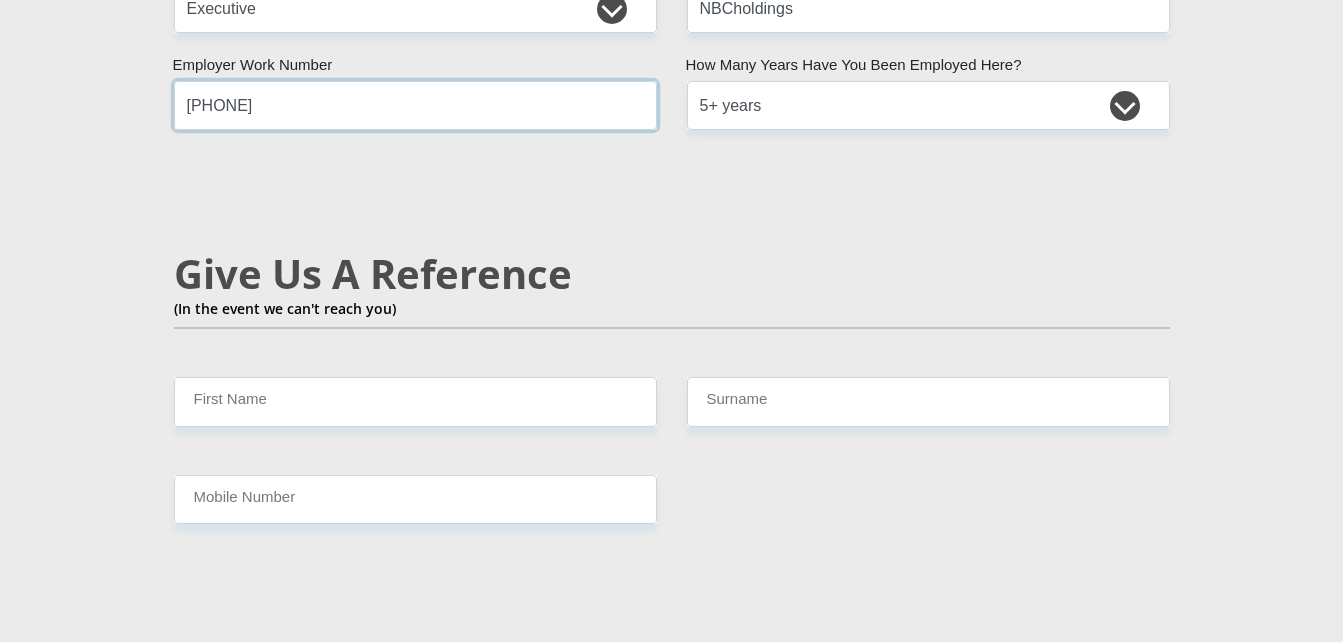 type on "[PHONE]" 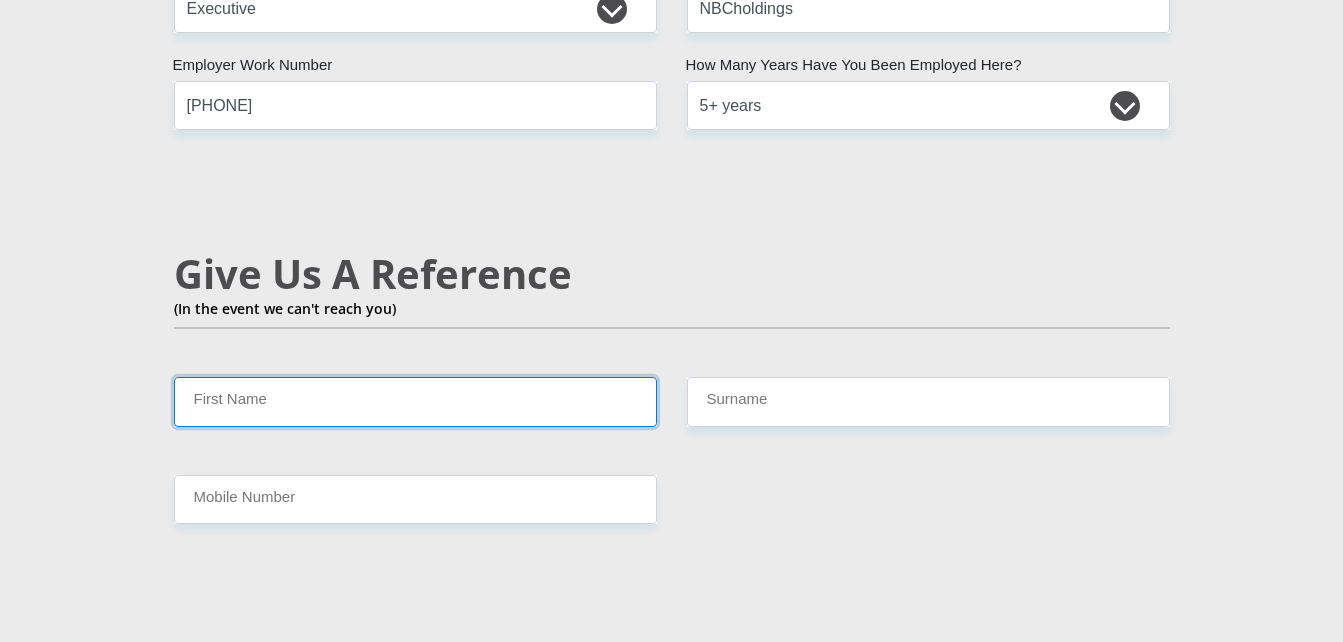 click on "First Name" at bounding box center (415, 401) 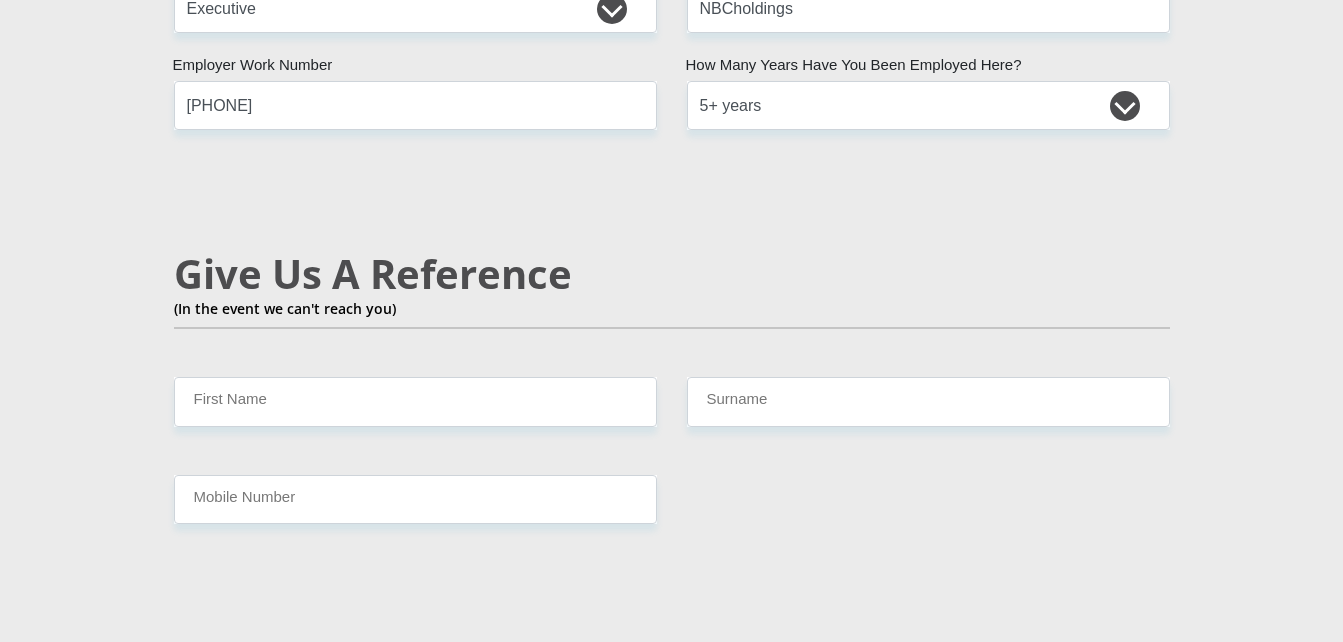 click on "(In the event we can't reach you)" at bounding box center (672, 308) 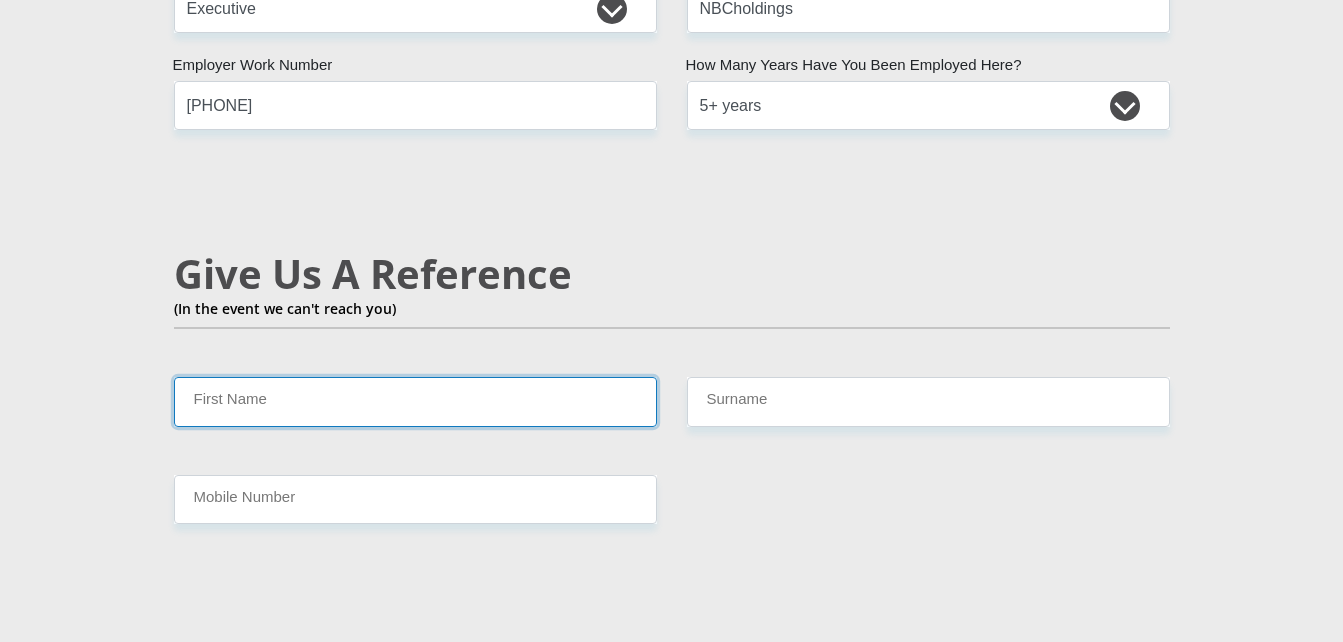 click on "First Name" at bounding box center [415, 401] 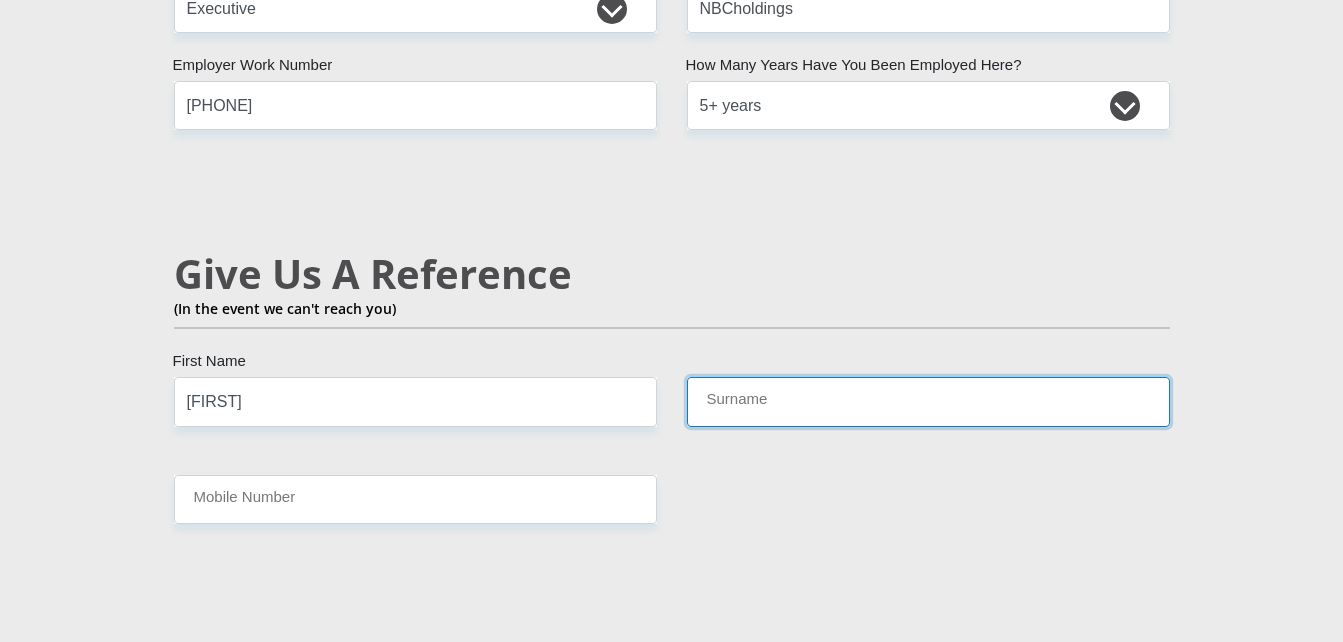 type on "[FIRST]" 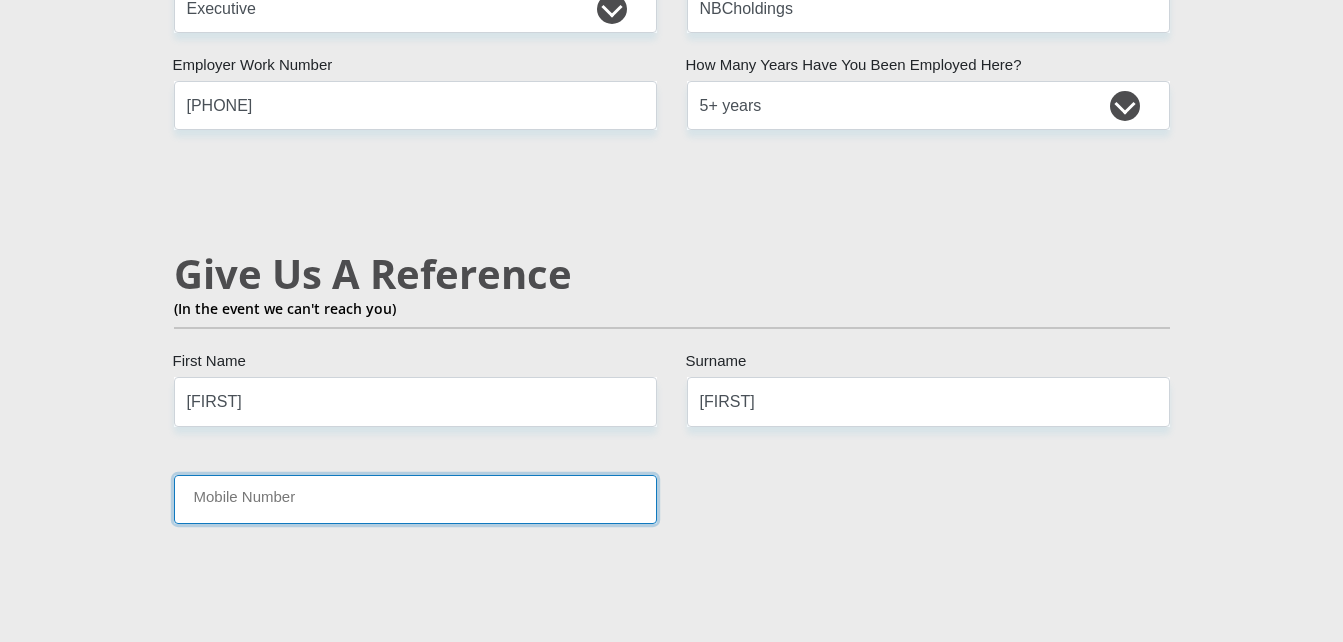 click on "Mobile Number" at bounding box center (415, 499) 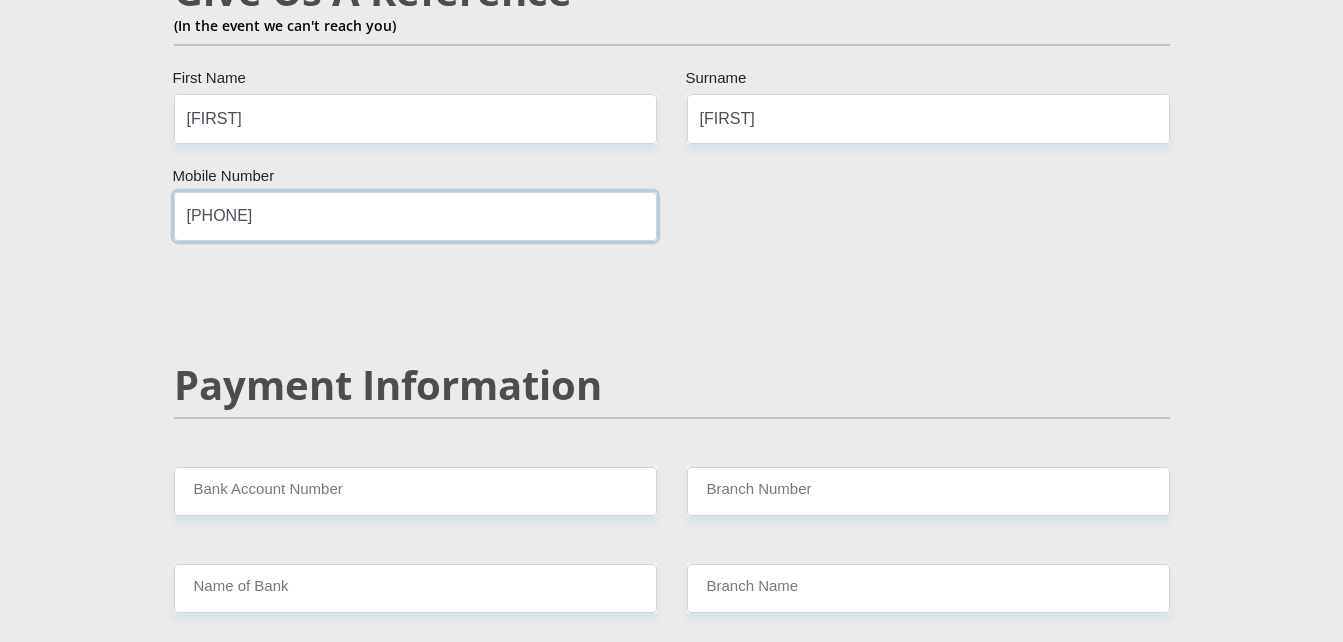 scroll, scrollTop: 3600, scrollLeft: 0, axis: vertical 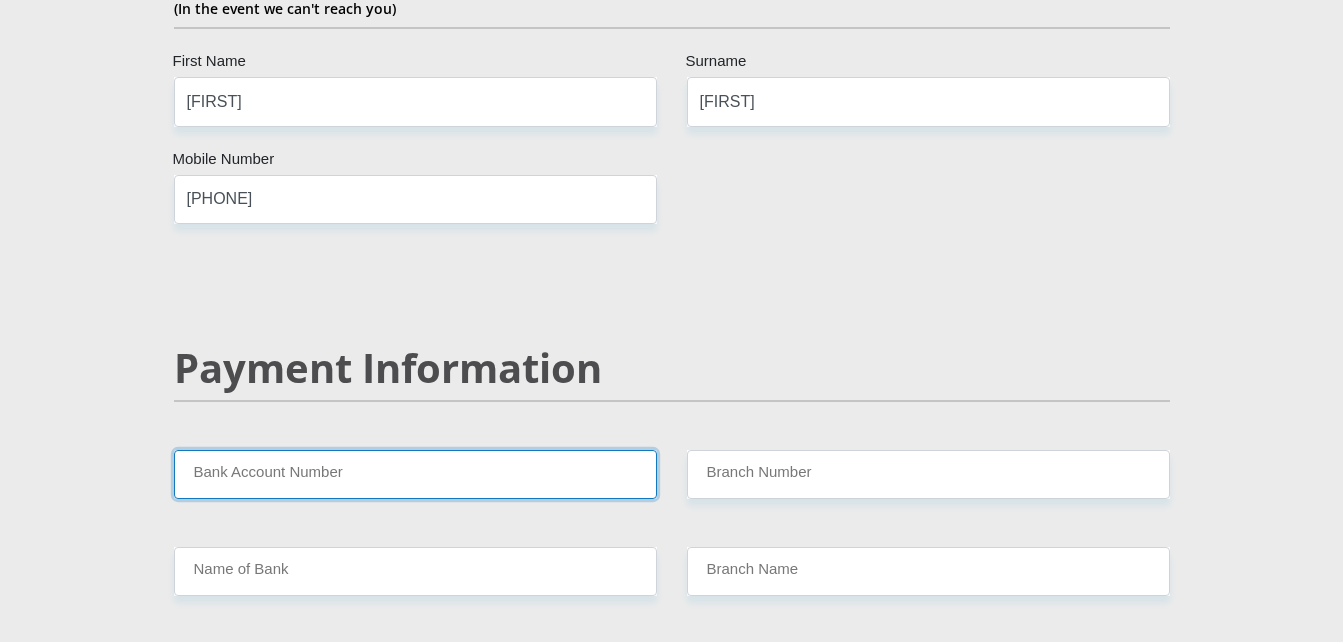 click on "Bank Account Number" at bounding box center [415, 474] 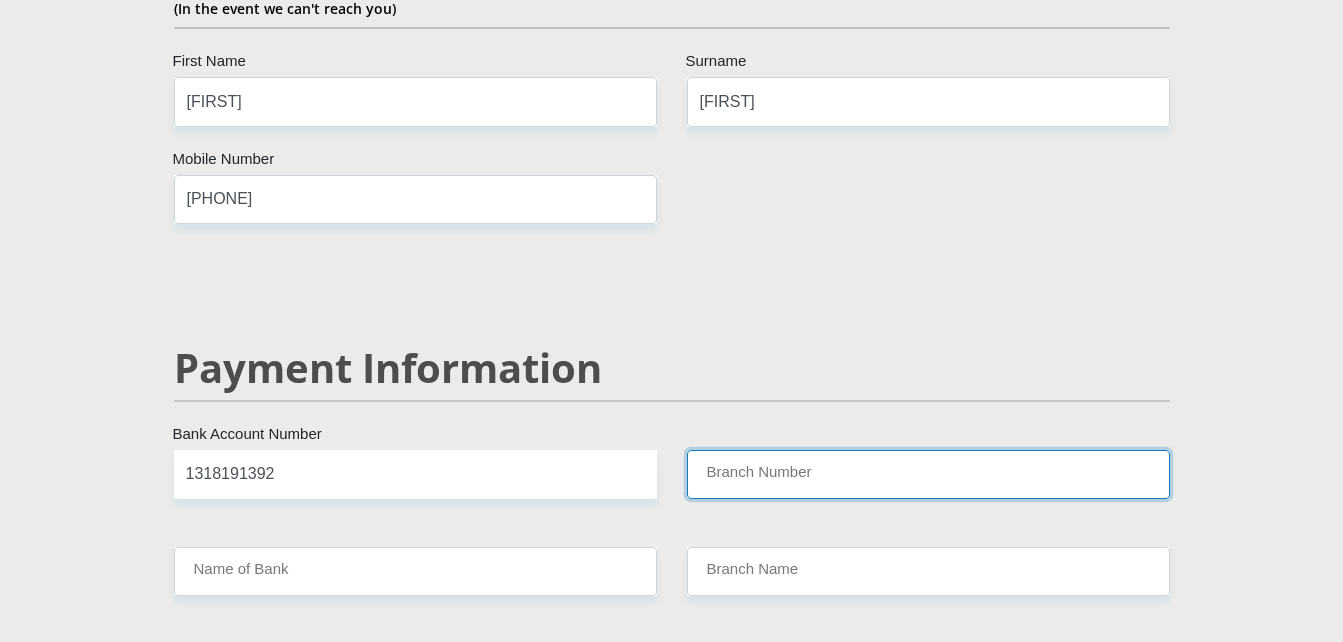 click on "Branch Number" at bounding box center [928, 474] 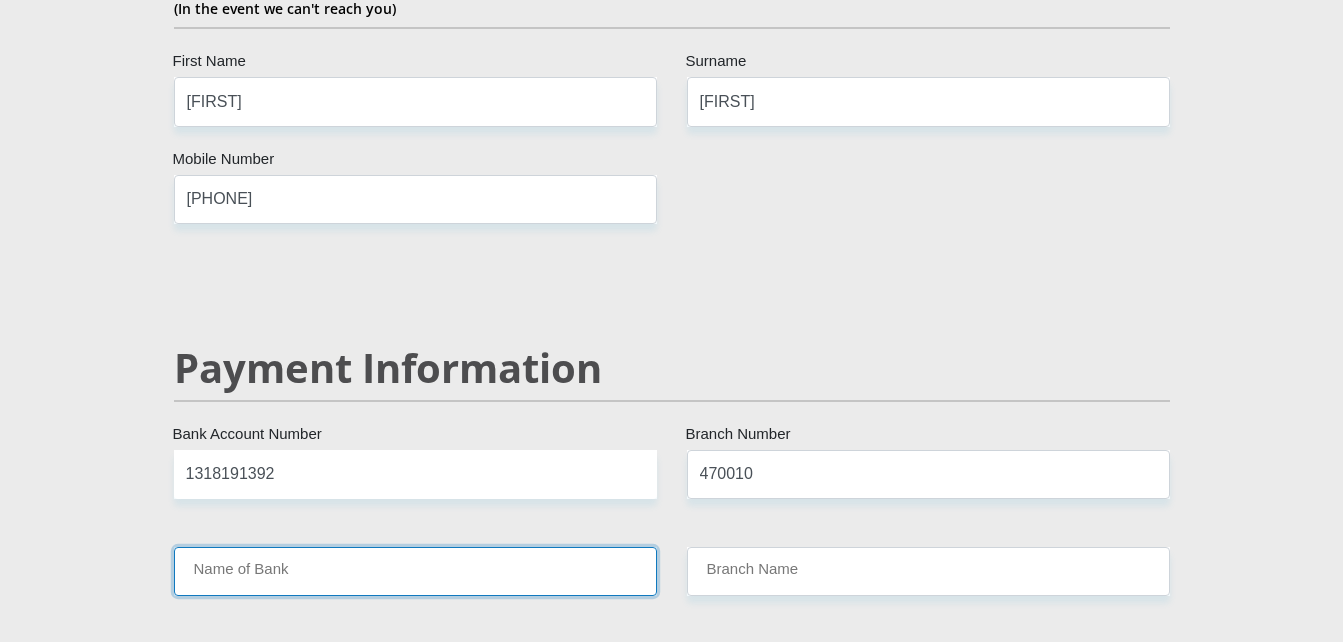 click on "Name of Bank" at bounding box center [415, 571] 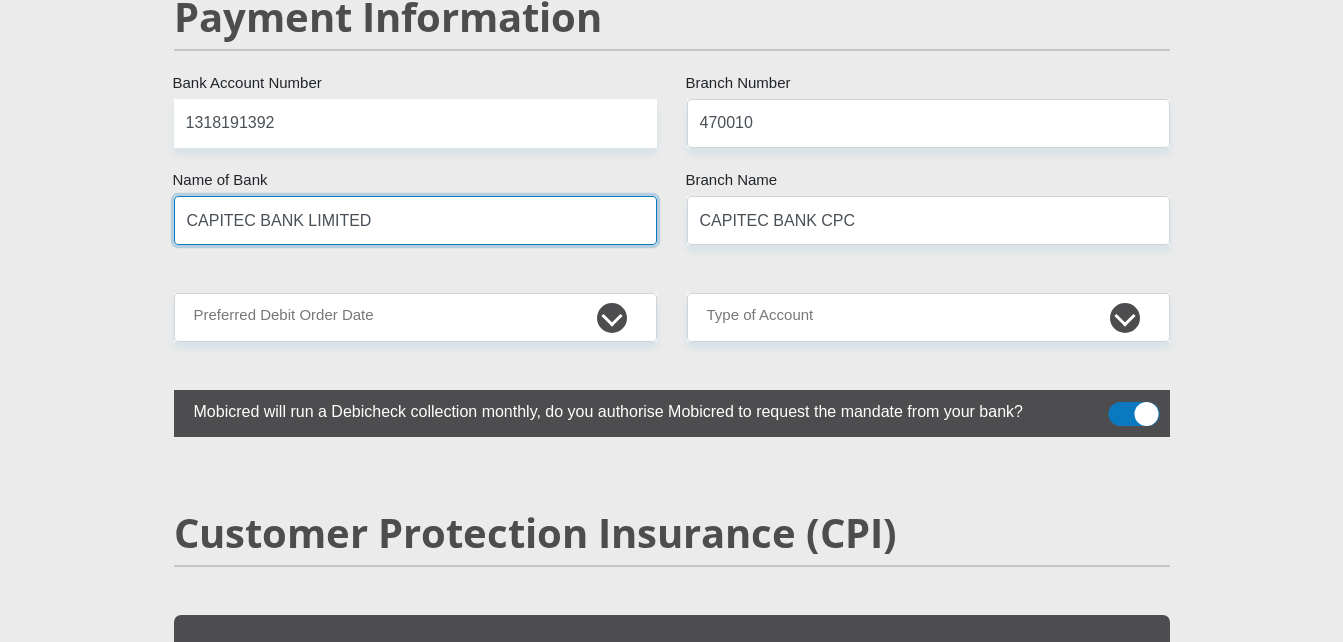 scroll, scrollTop: 4000, scrollLeft: 0, axis: vertical 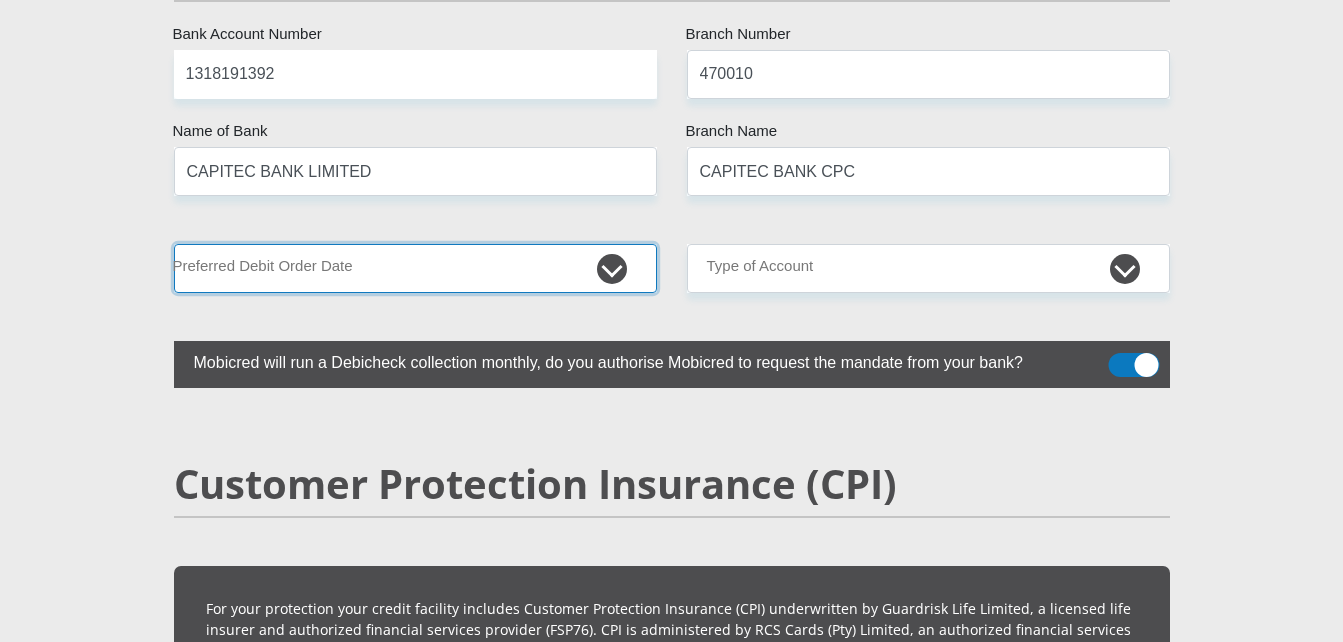 click on "1st
2nd
3rd
4th
5th
7th
18th
19th
20th
21st
22nd
23rd
24th
25th
26th
27th
28th
29th
30th" at bounding box center (415, 268) 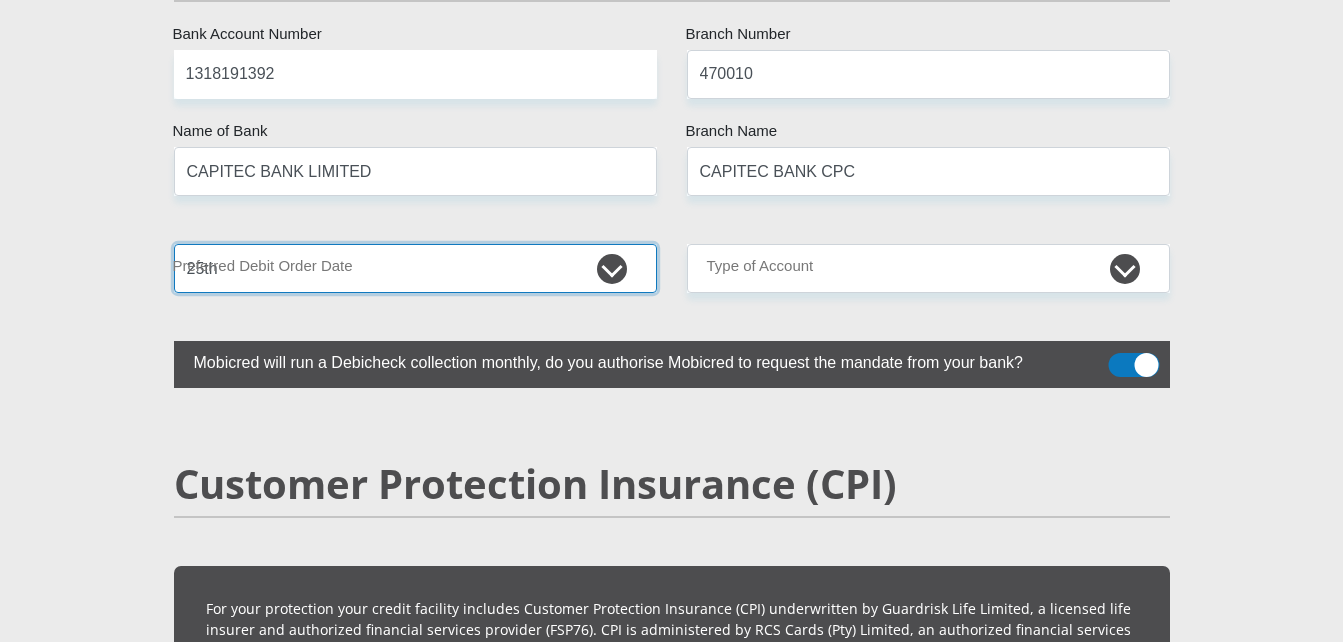 click on "1st
2nd
3rd
4th
5th
7th
18th
19th
20th
21st
22nd
23rd
24th
25th
26th
27th
28th
29th
30th" at bounding box center (415, 268) 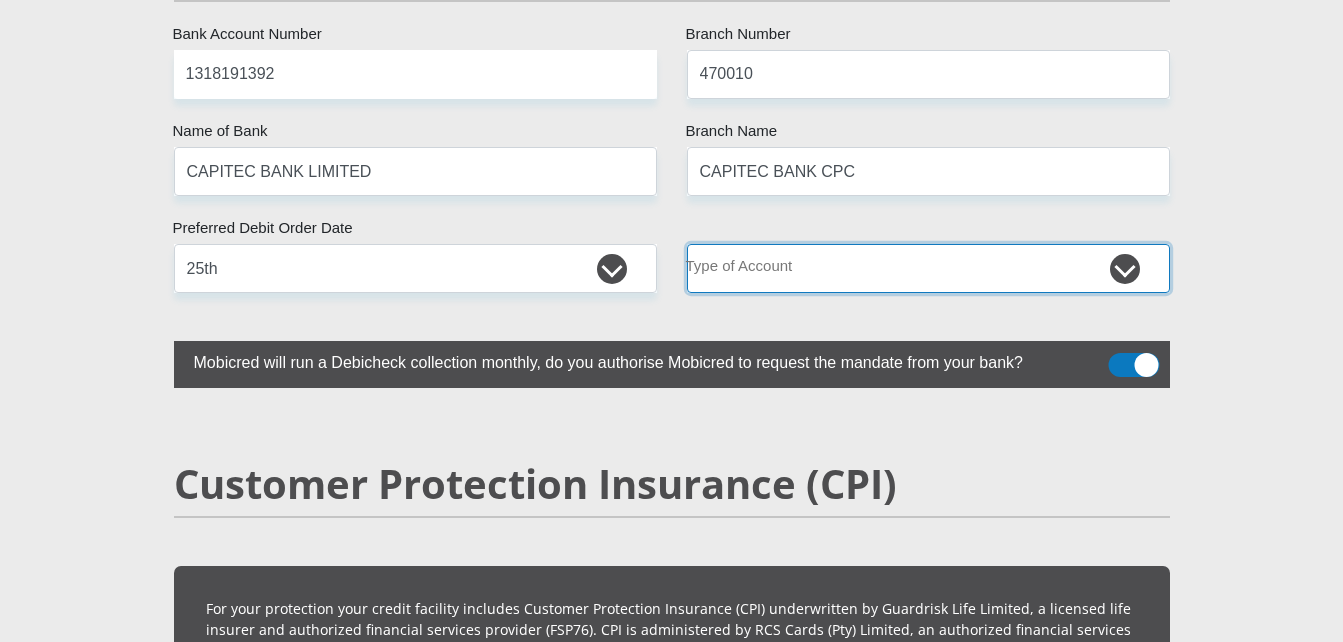 click on "Cheque
Savings" at bounding box center [928, 268] 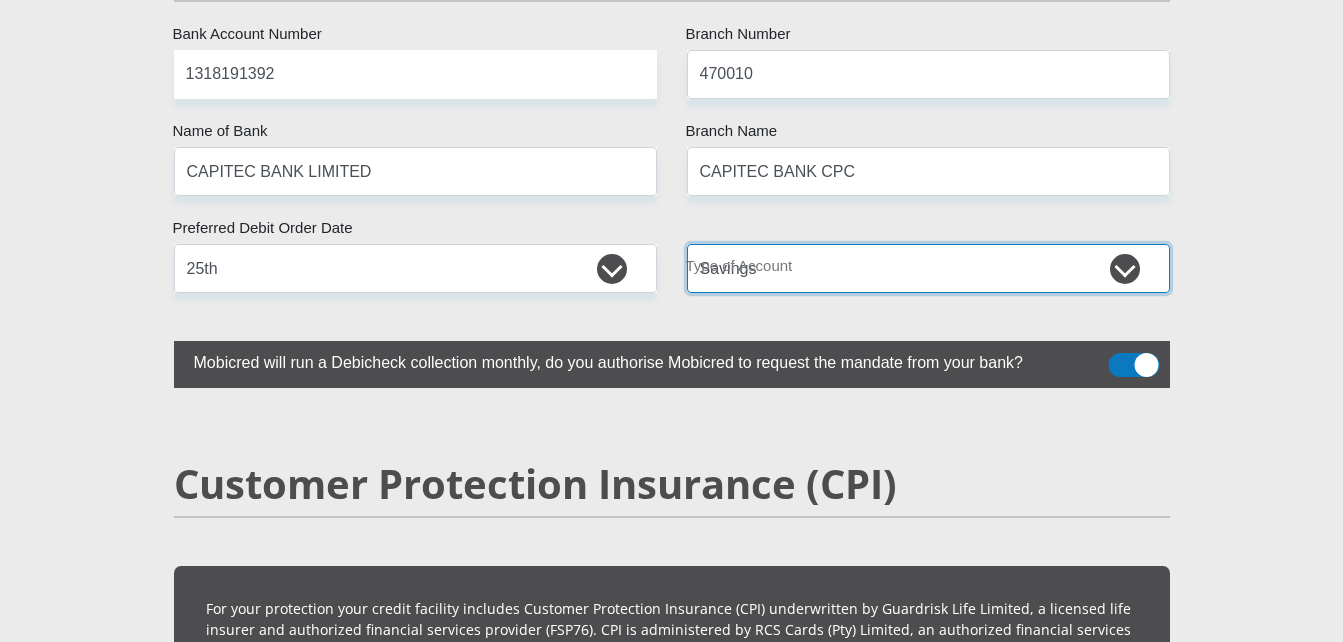 click on "Cheque
Savings" at bounding box center [928, 268] 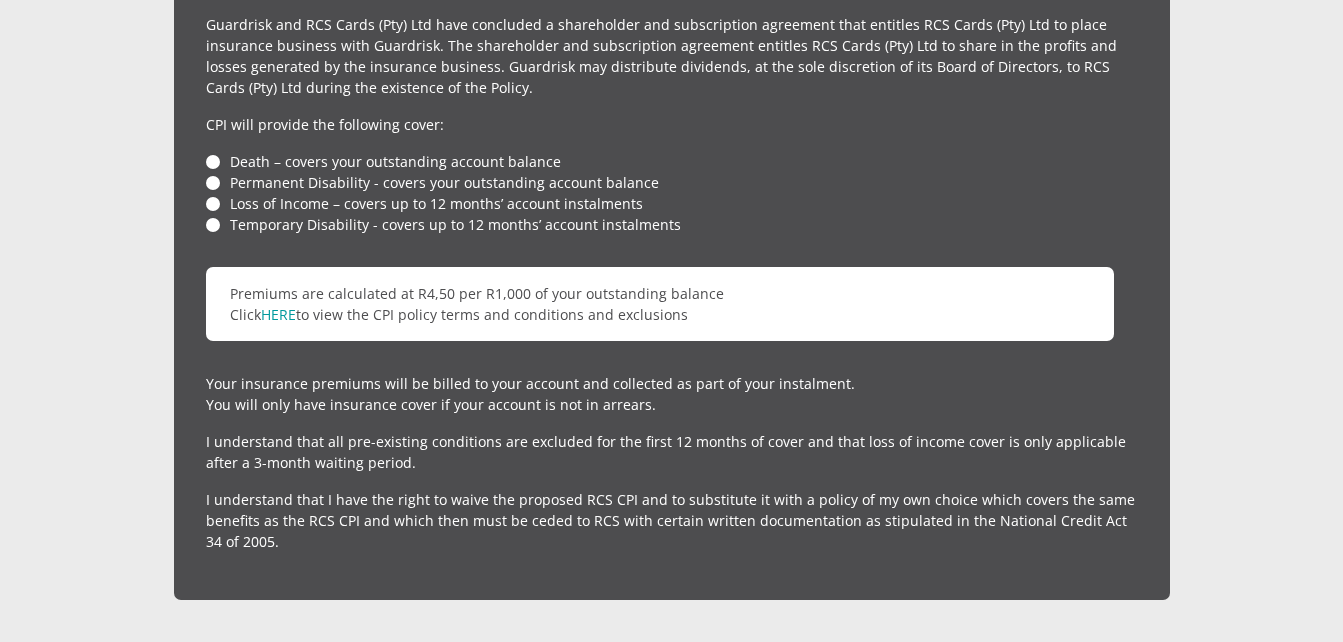 scroll, scrollTop: 4800, scrollLeft: 0, axis: vertical 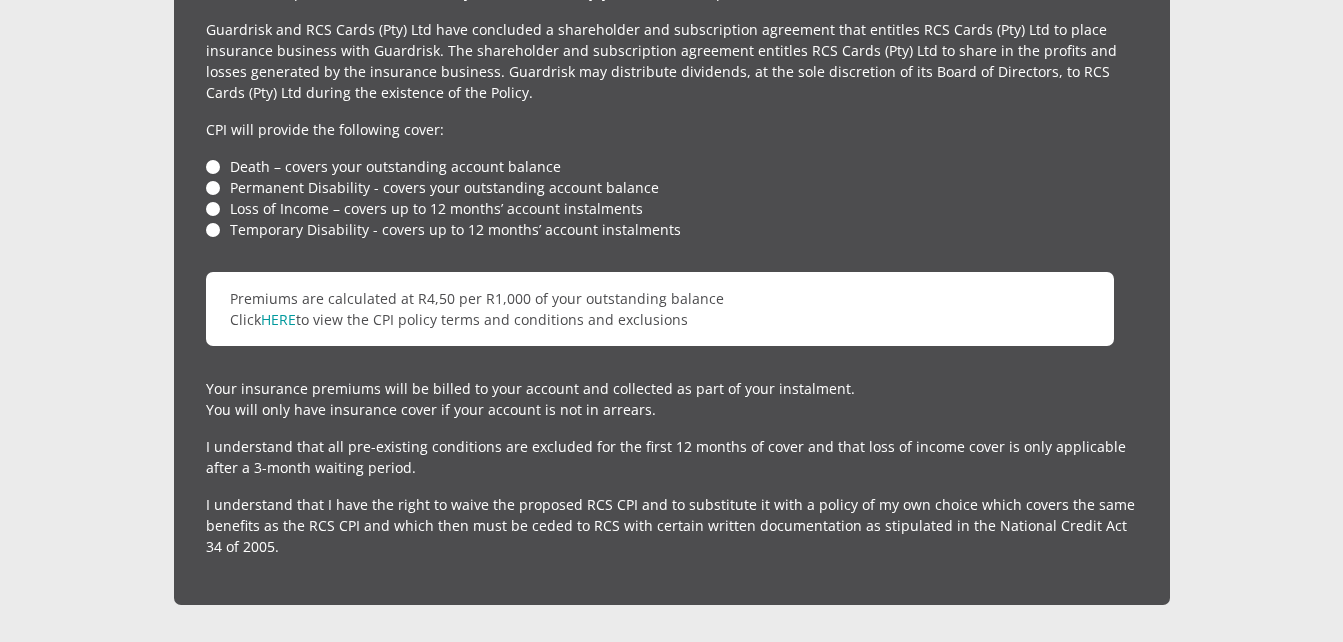 click on "Death – covers your outstanding account balance" at bounding box center (672, 166) 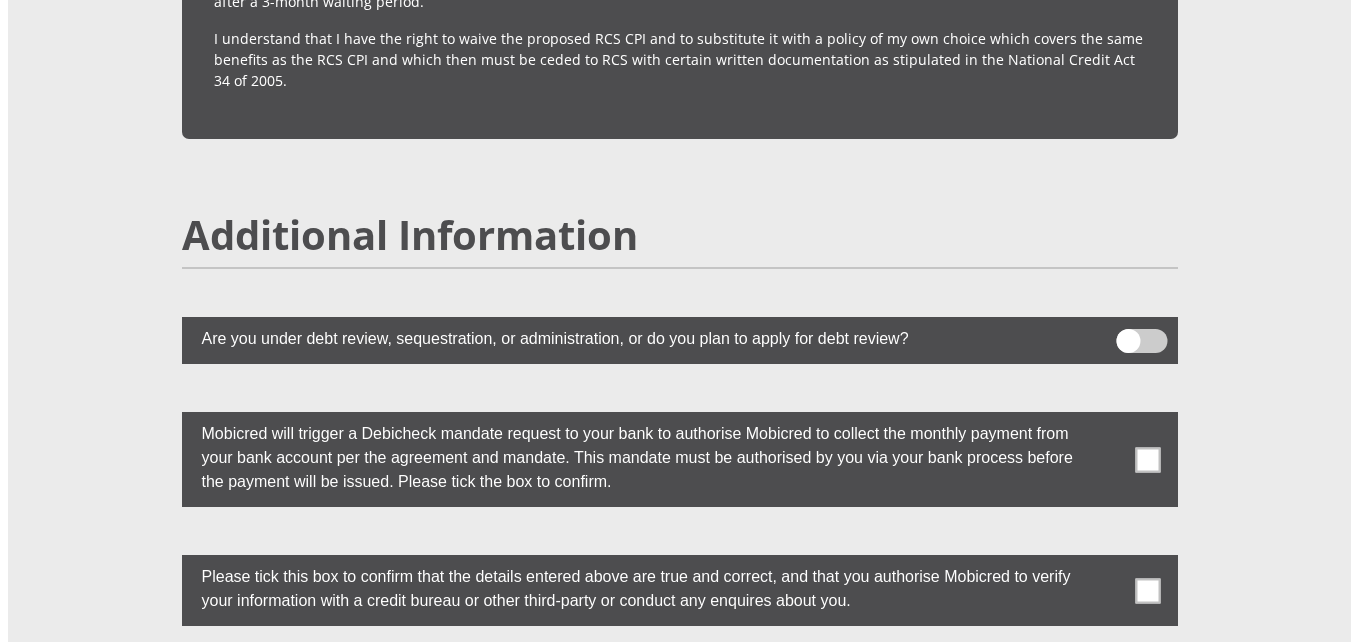 scroll, scrollTop: 5300, scrollLeft: 0, axis: vertical 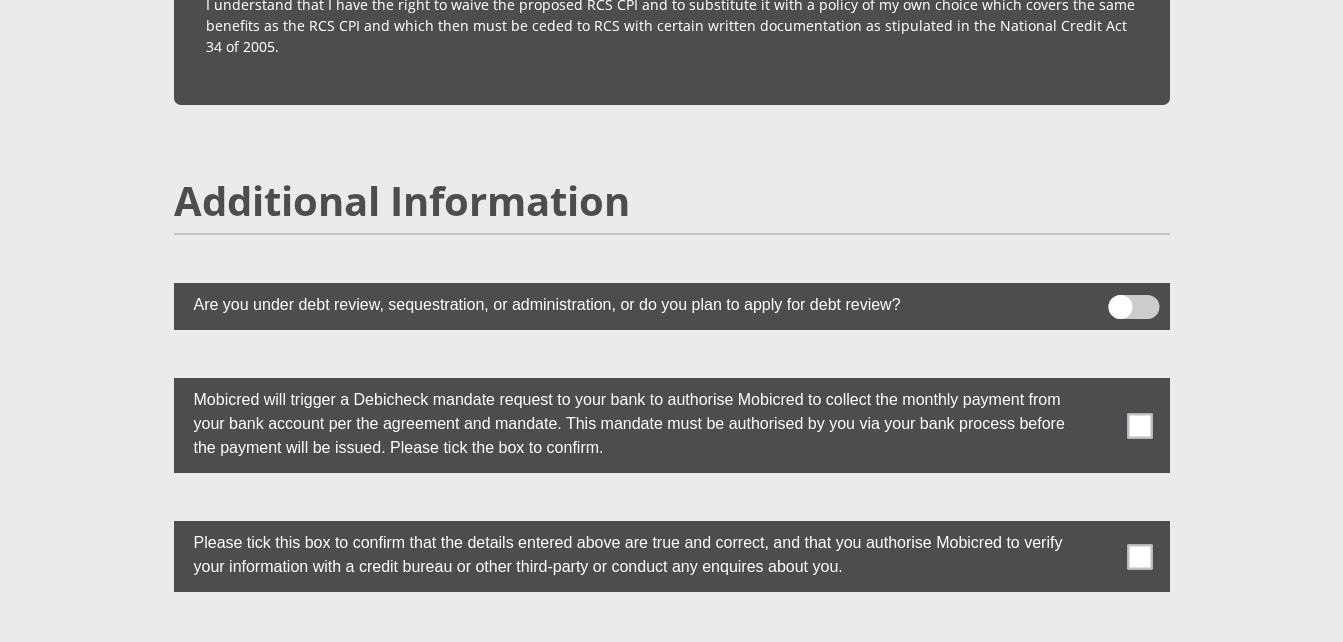 click at bounding box center (1133, 307) 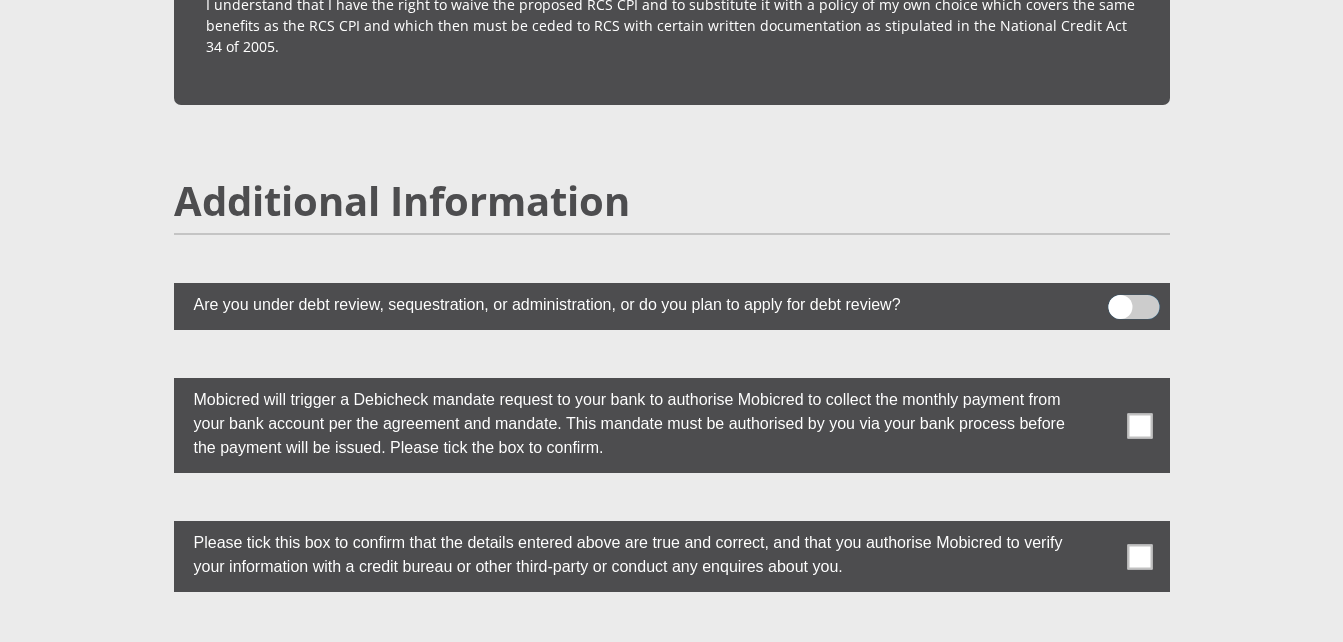 click at bounding box center [1120, 300] 